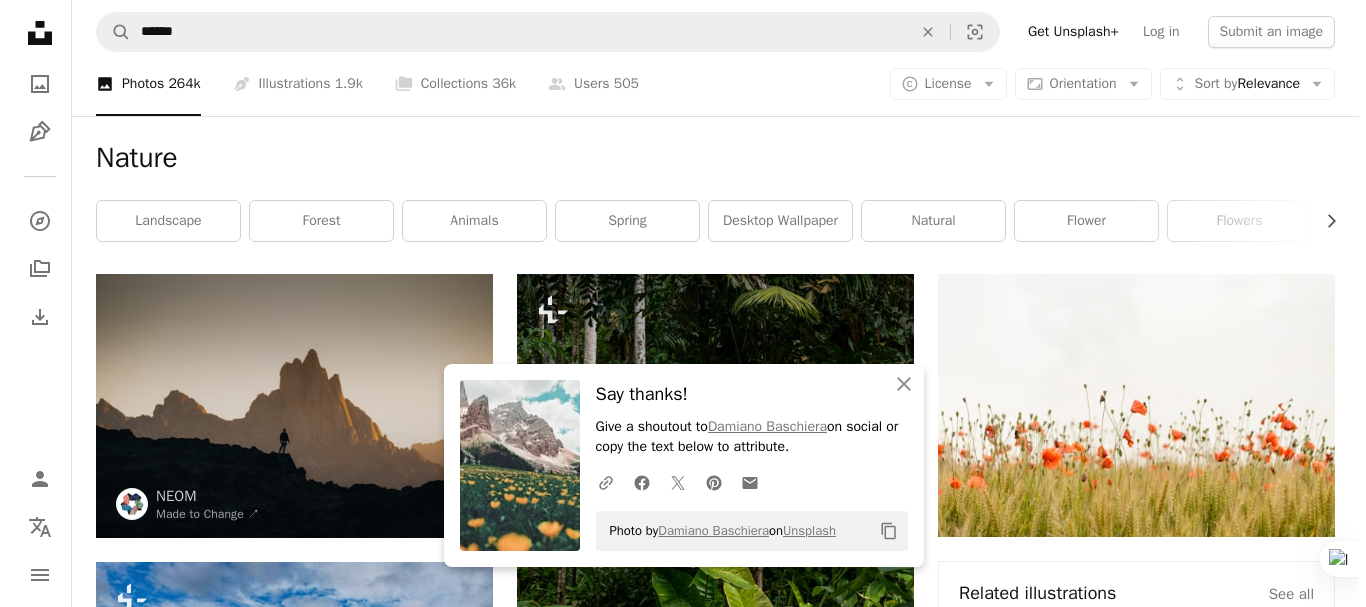 scroll, scrollTop: 3314, scrollLeft: 0, axis: vertical 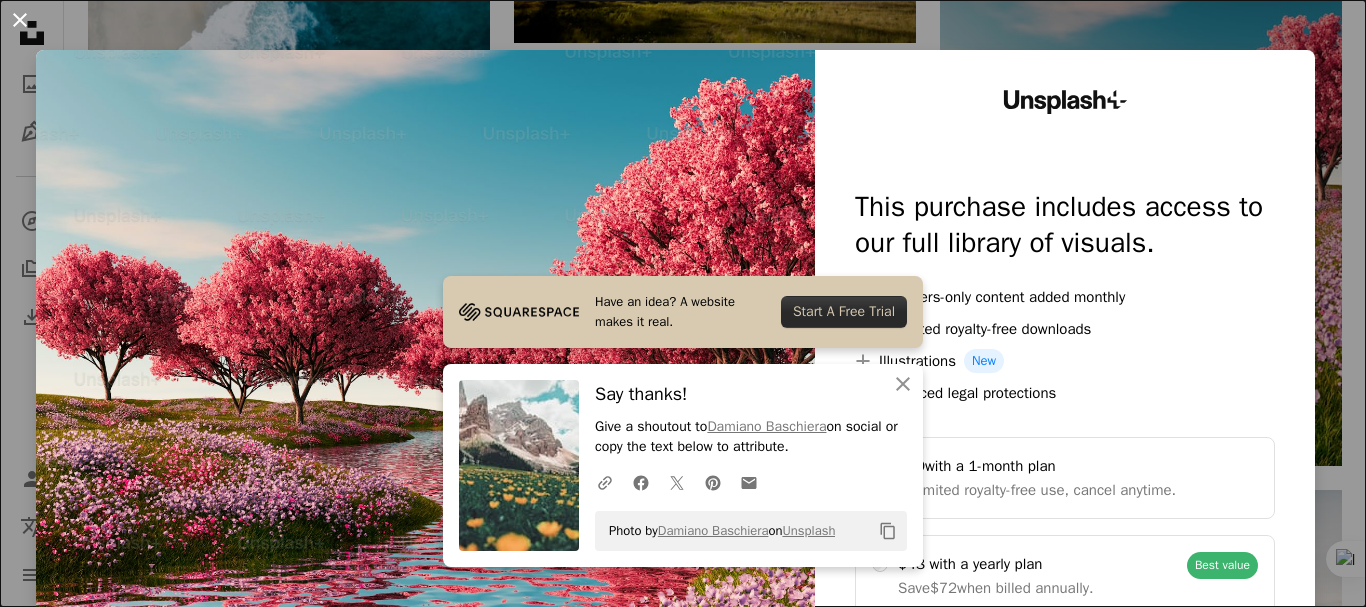 click on "An X shape" at bounding box center (20, 20) 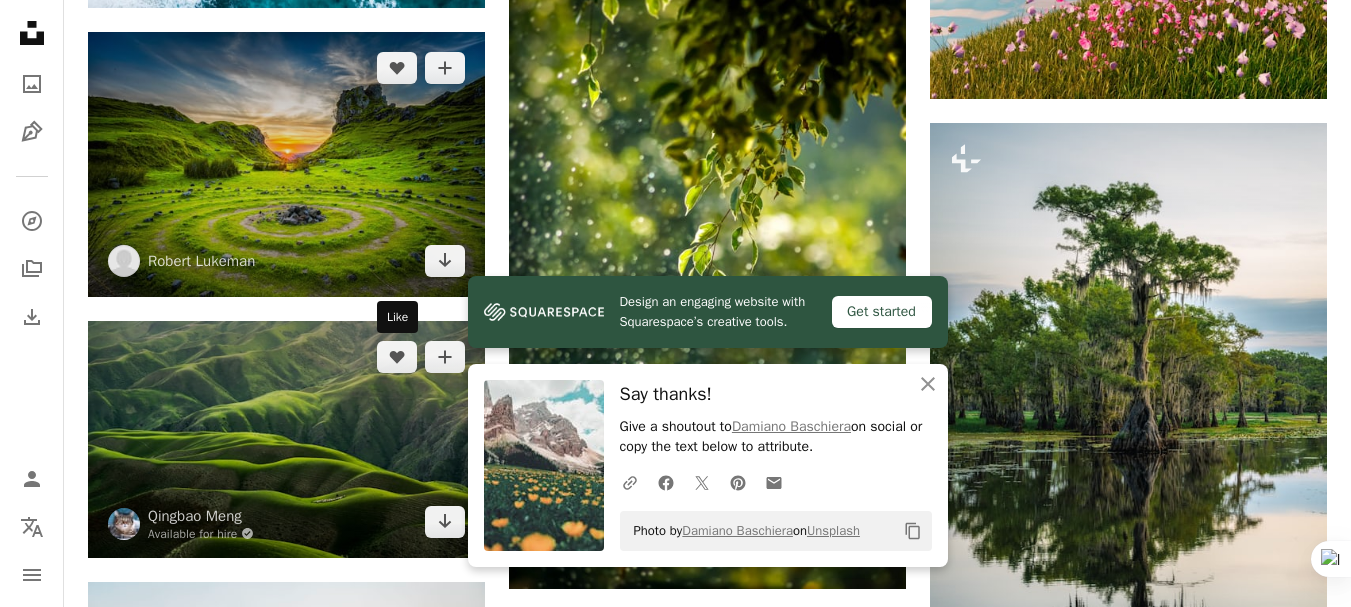 scroll, scrollTop: 3642, scrollLeft: 0, axis: vertical 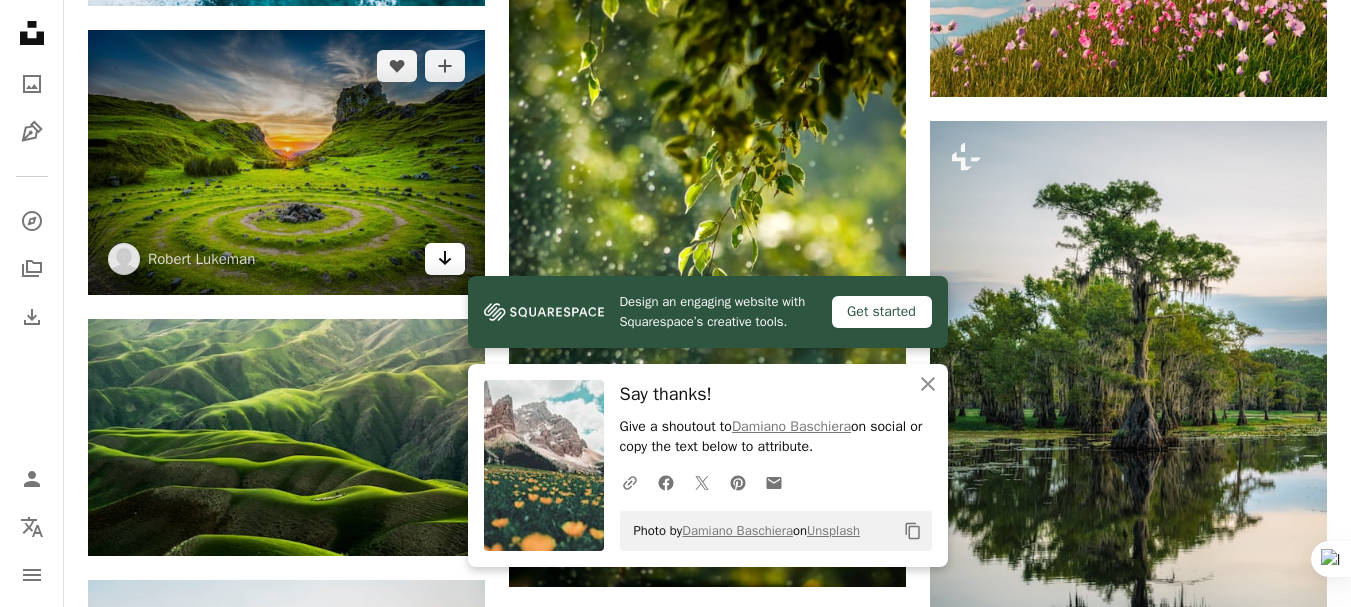 click on "Arrow pointing down" at bounding box center [445, 259] 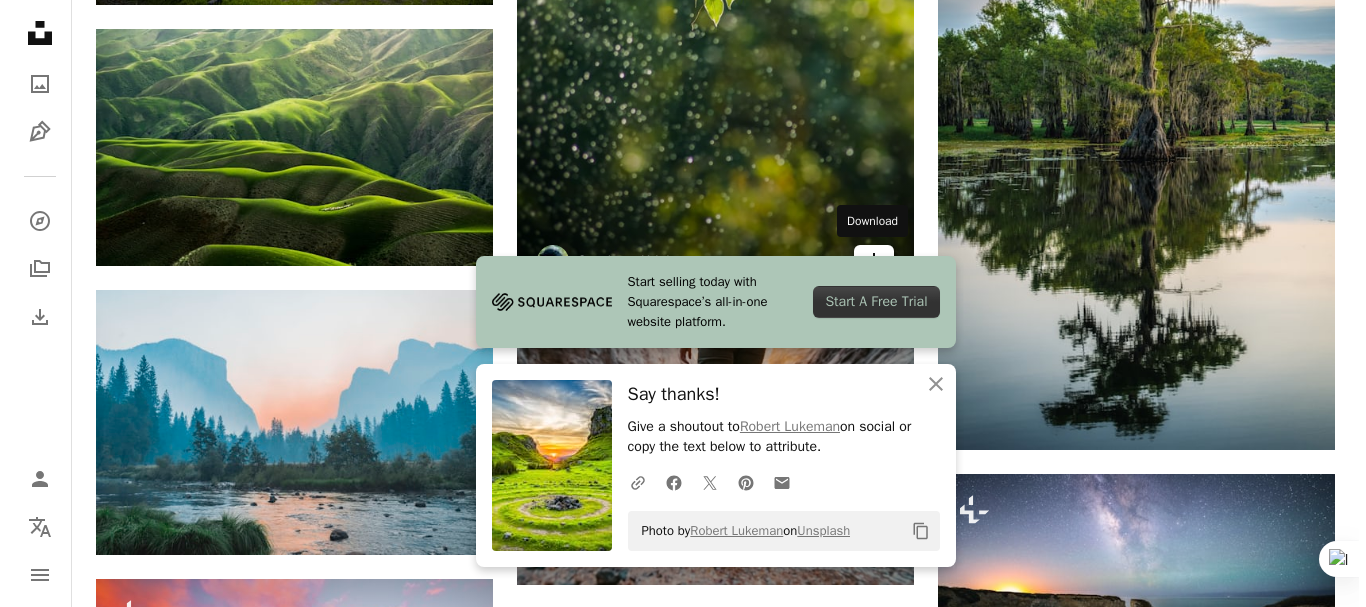 scroll, scrollTop: 3934, scrollLeft: 0, axis: vertical 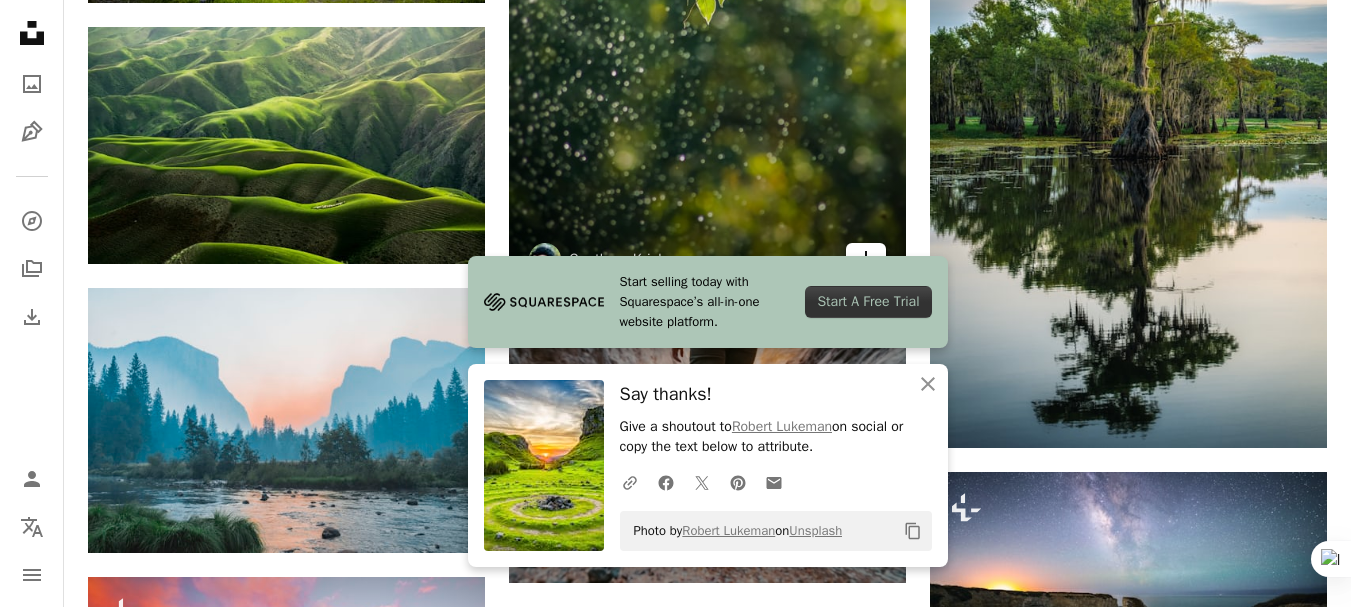click on "Arrow pointing down" 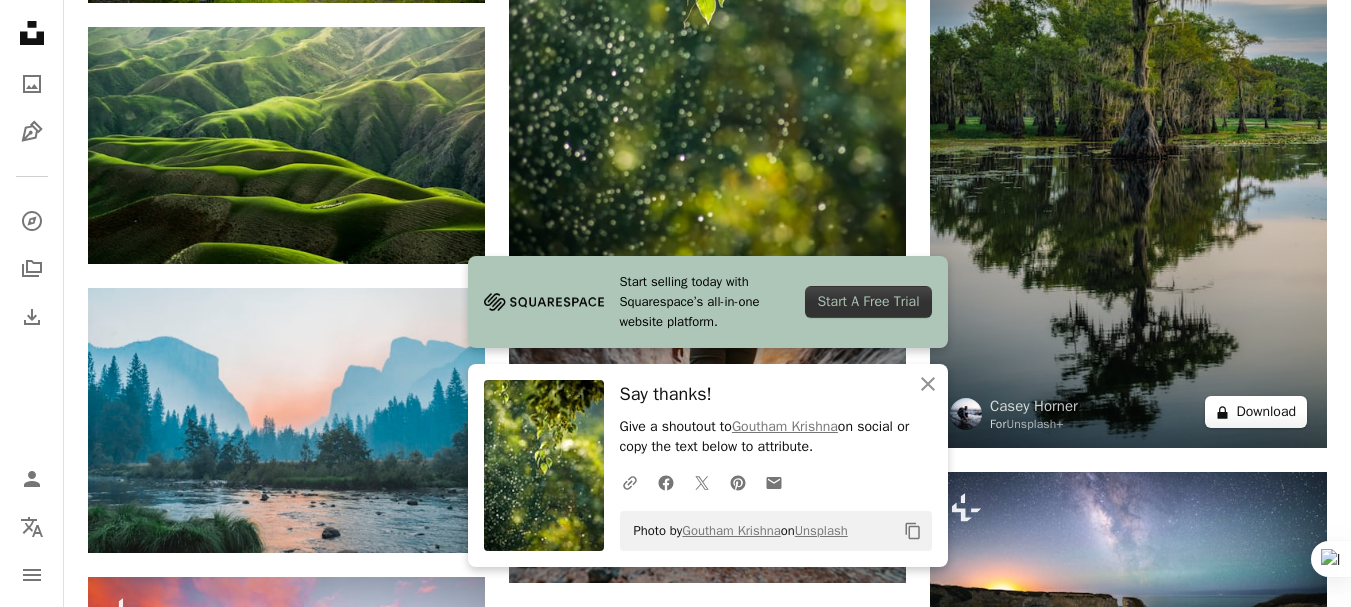 click on "A lock   Download" at bounding box center [1256, 412] 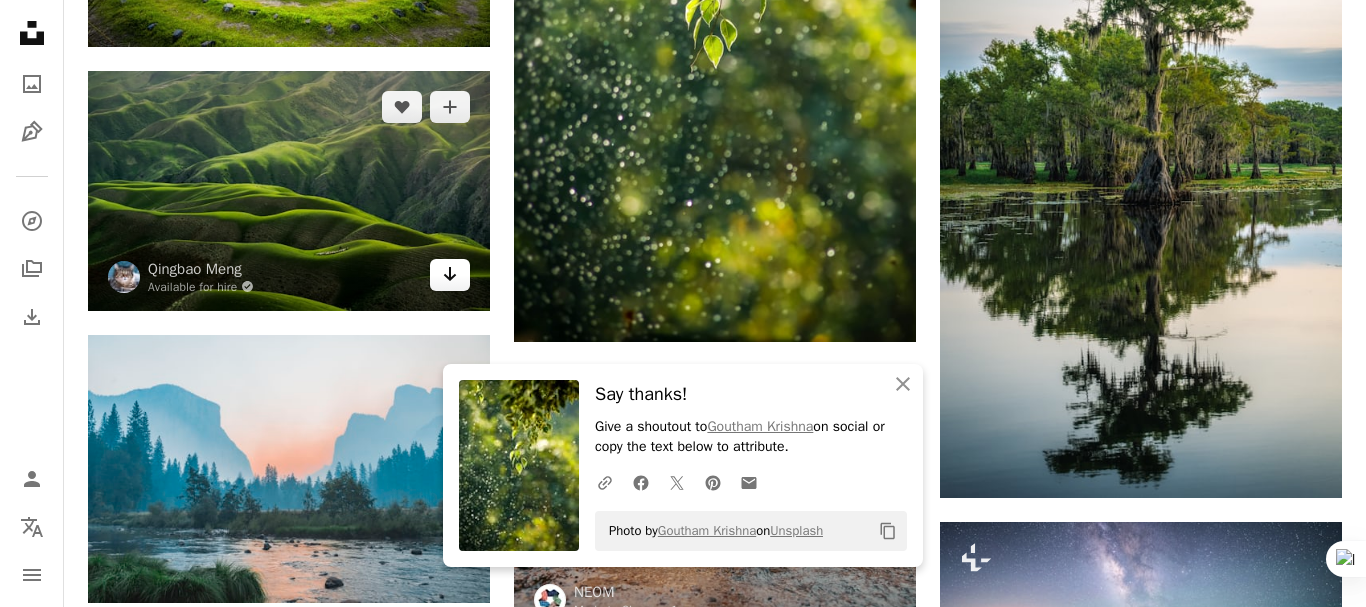 scroll, scrollTop: 169, scrollLeft: 0, axis: vertical 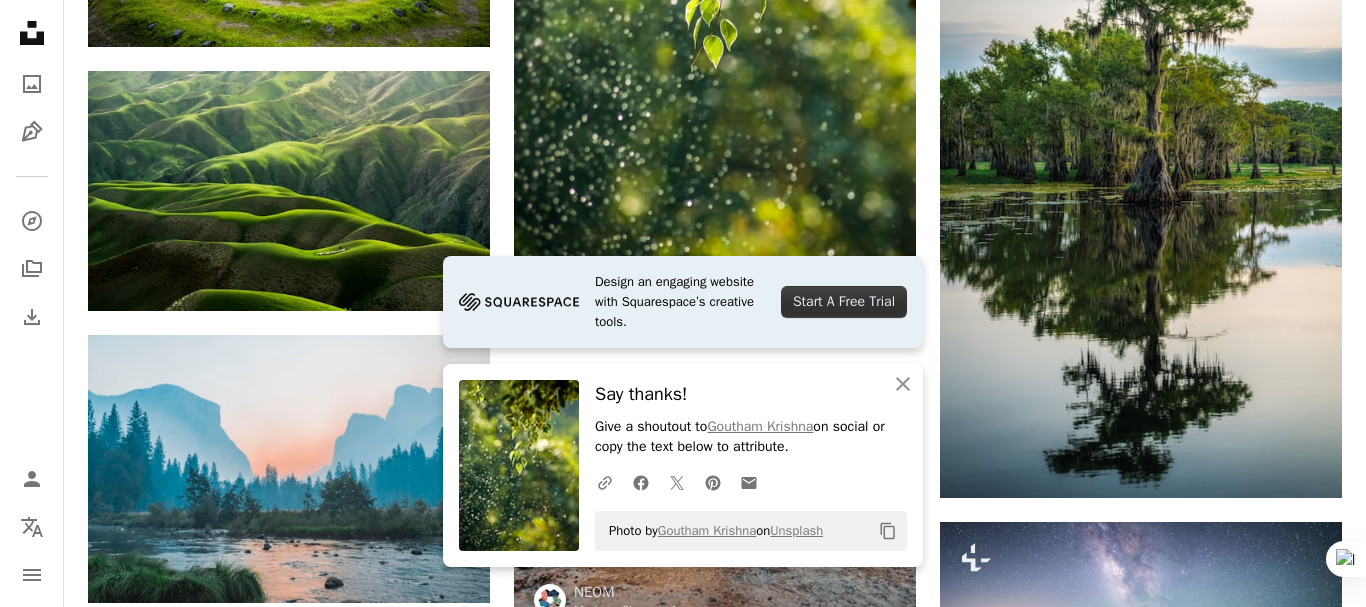 click on "An X shape Design an engaging website with Squarespace’s creative tools. Start A Free Trial An X shape Close Say thanks! Give a shoutout to  [FIRST] [LAST]  on social or copy the text below to attribute. A URL sharing icon (chains) Facebook icon X (formerly Twitter) icon Pinterest icon An envelope Photo by  [FIRST] [LAST]  on  Unsplash
Copy content Unsplash+ This purchase includes access to our full library of visuals. A plus sign Members-only content added monthly A plus sign Unlimited royalty-free downloads A plus sign Illustrations  New A plus sign Enhanced legal protections $10  with a 1-month plan Unlimited royalty-free use, cancel anytime. $48   with a yearly plan Save  $72  when billed annually. Best value Continue with purchase Taxes where applicable. Renews automatically. Cancel anytime." at bounding box center (683, 5412) 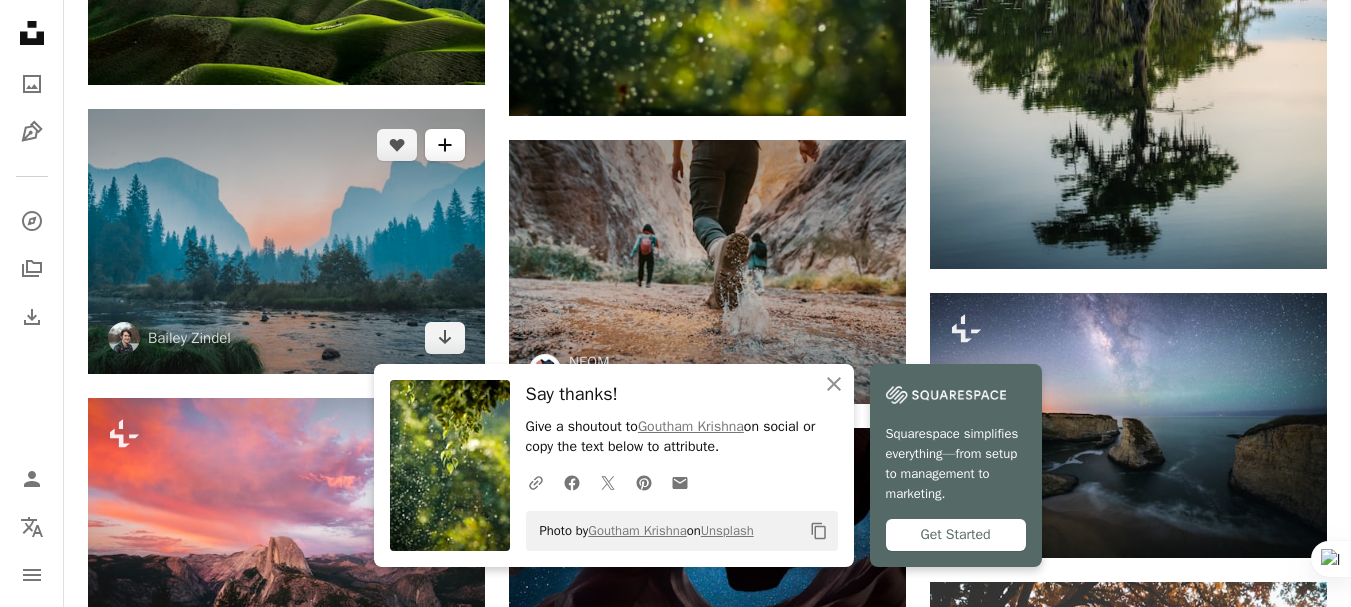 scroll, scrollTop: 4182, scrollLeft: 0, axis: vertical 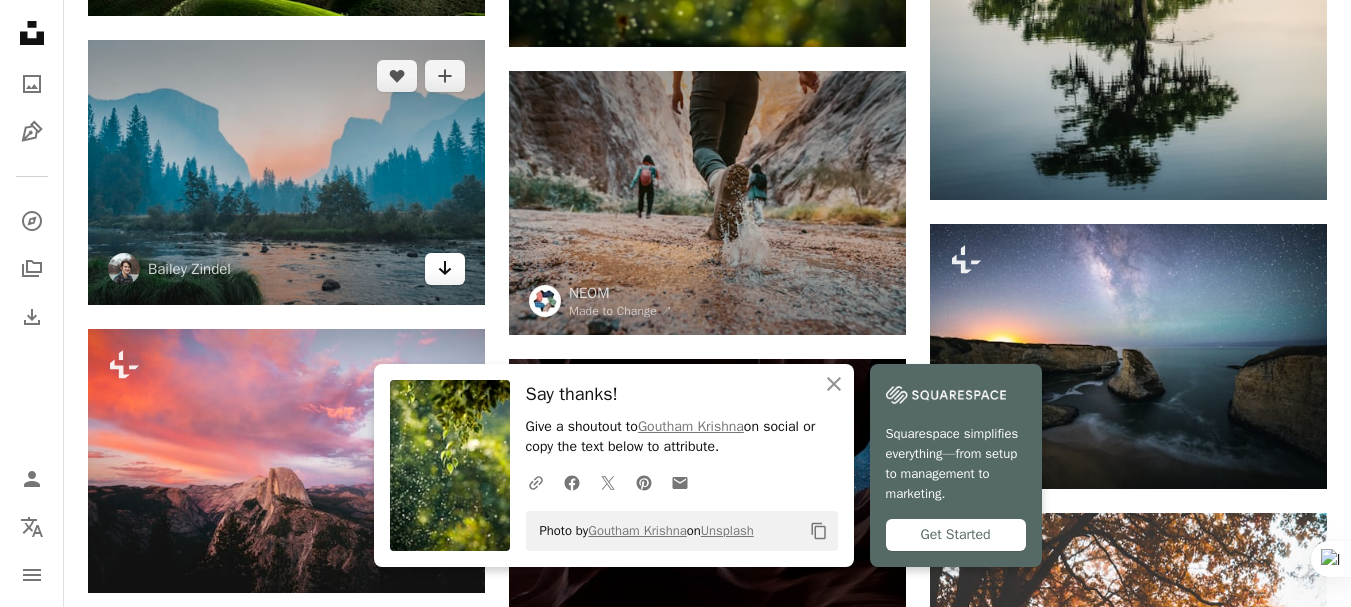 click on "Arrow pointing down" 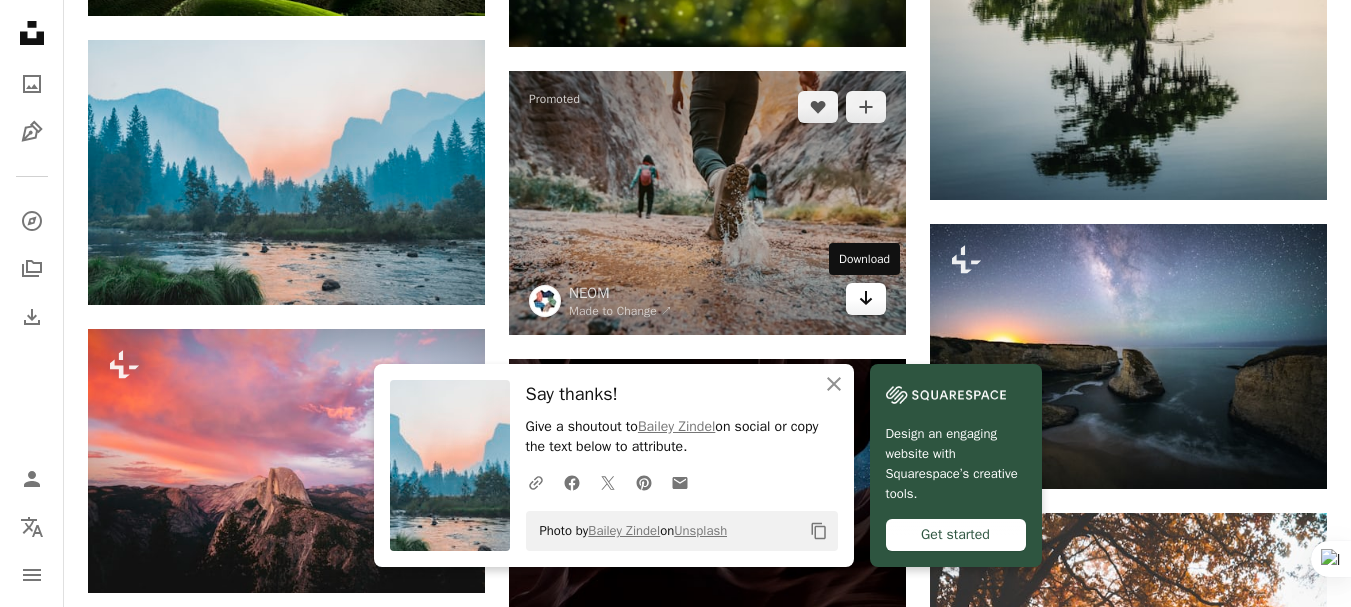 click on "Arrow pointing down" 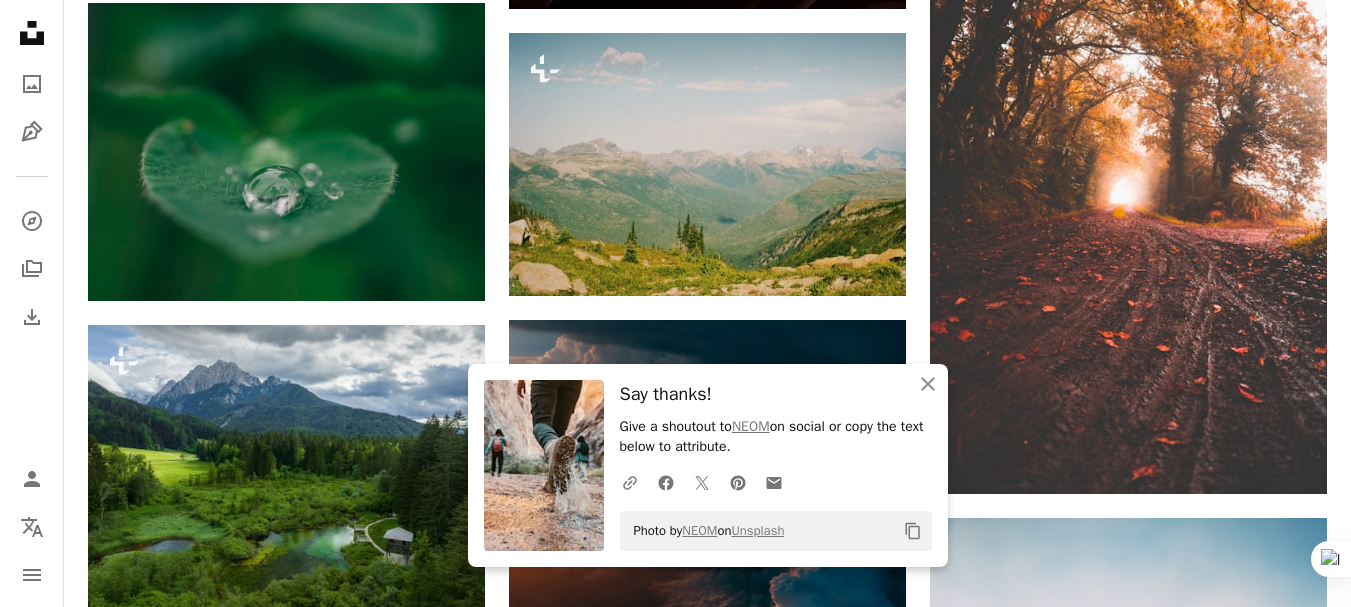 scroll, scrollTop: 4797, scrollLeft: 0, axis: vertical 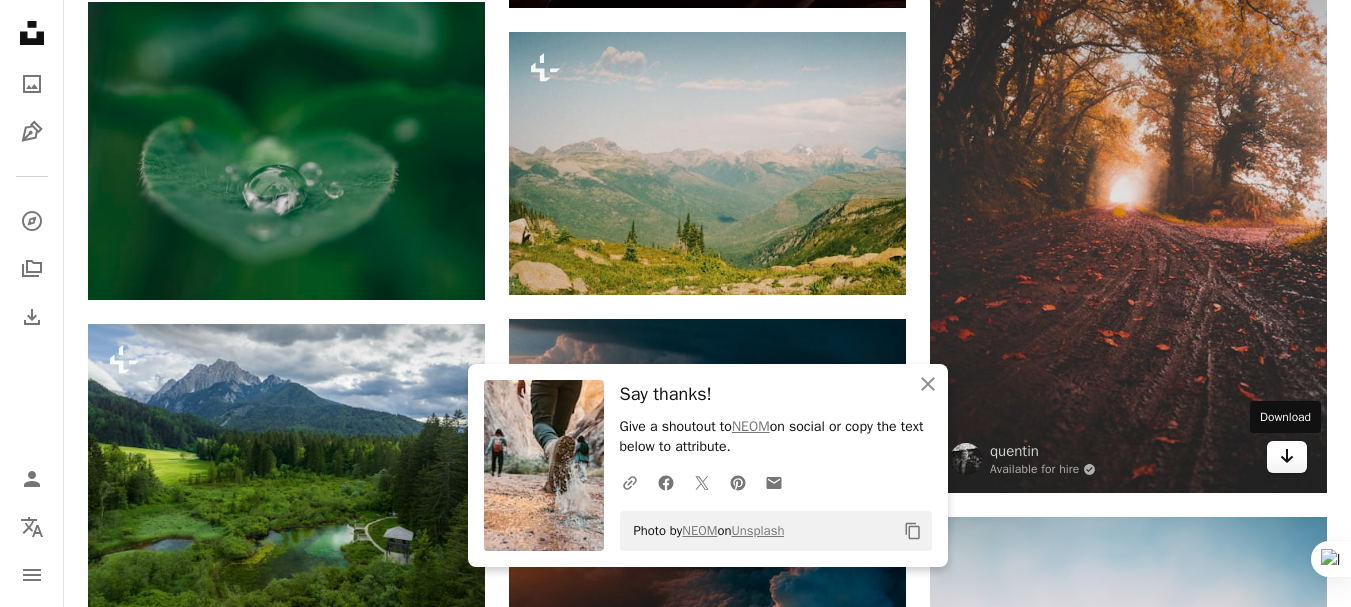 click on "Arrow pointing down" 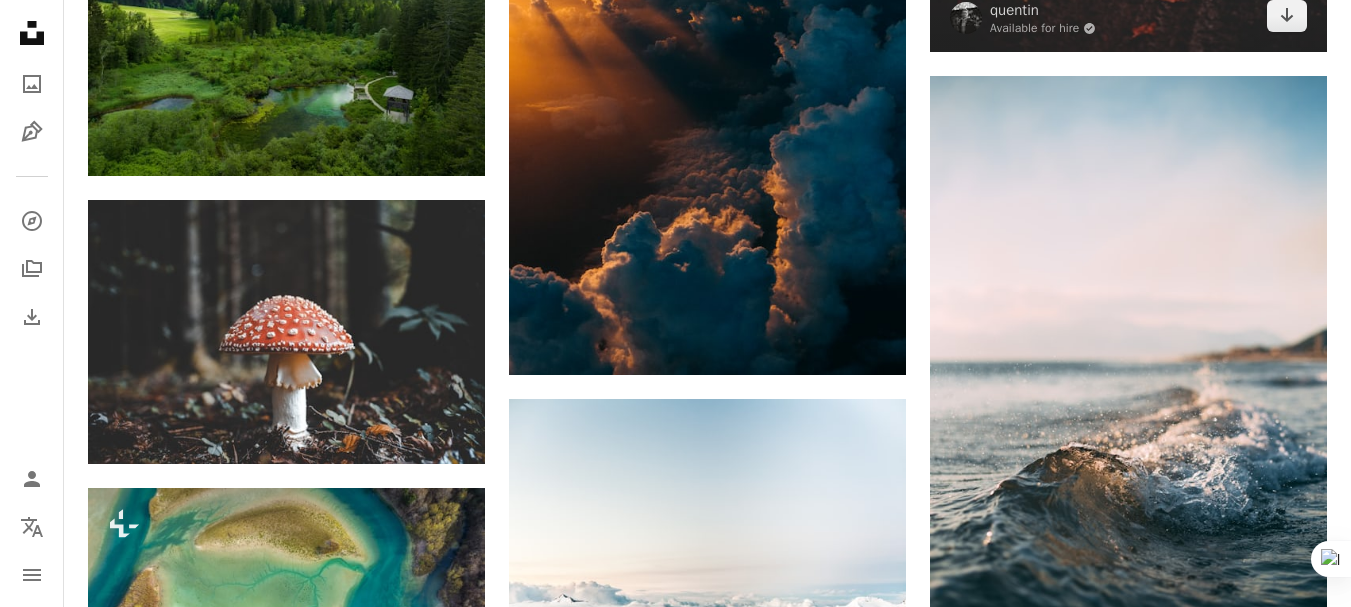 scroll, scrollTop: 5246, scrollLeft: 0, axis: vertical 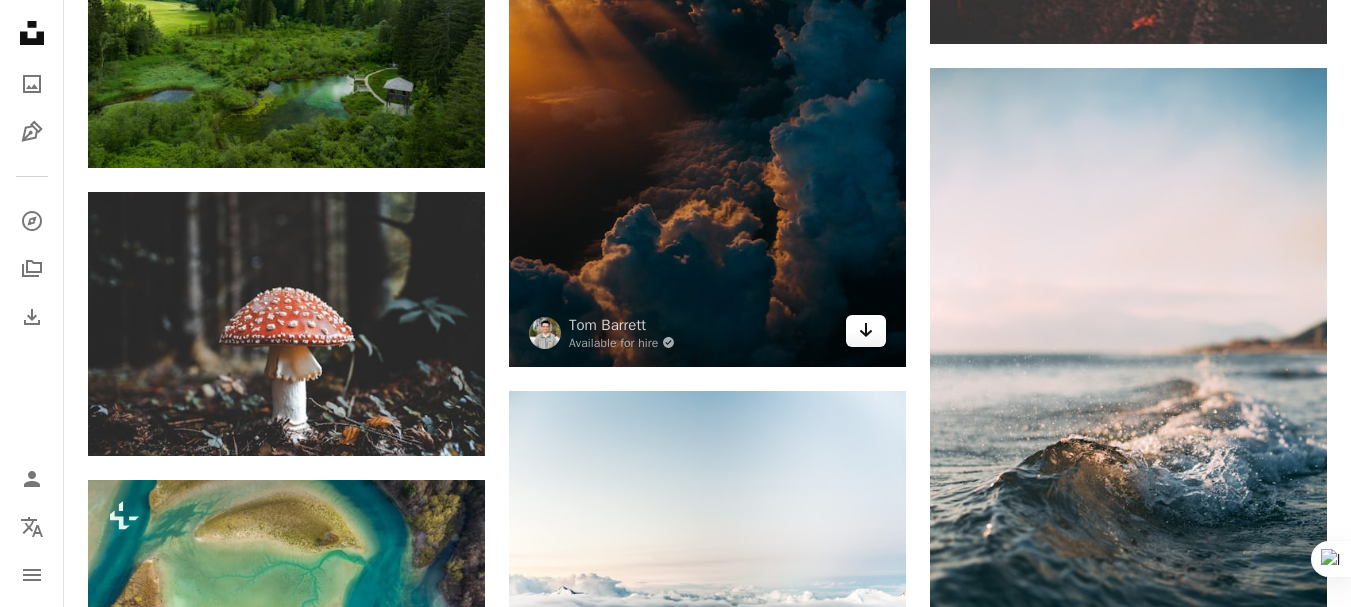 click on "Arrow pointing down" 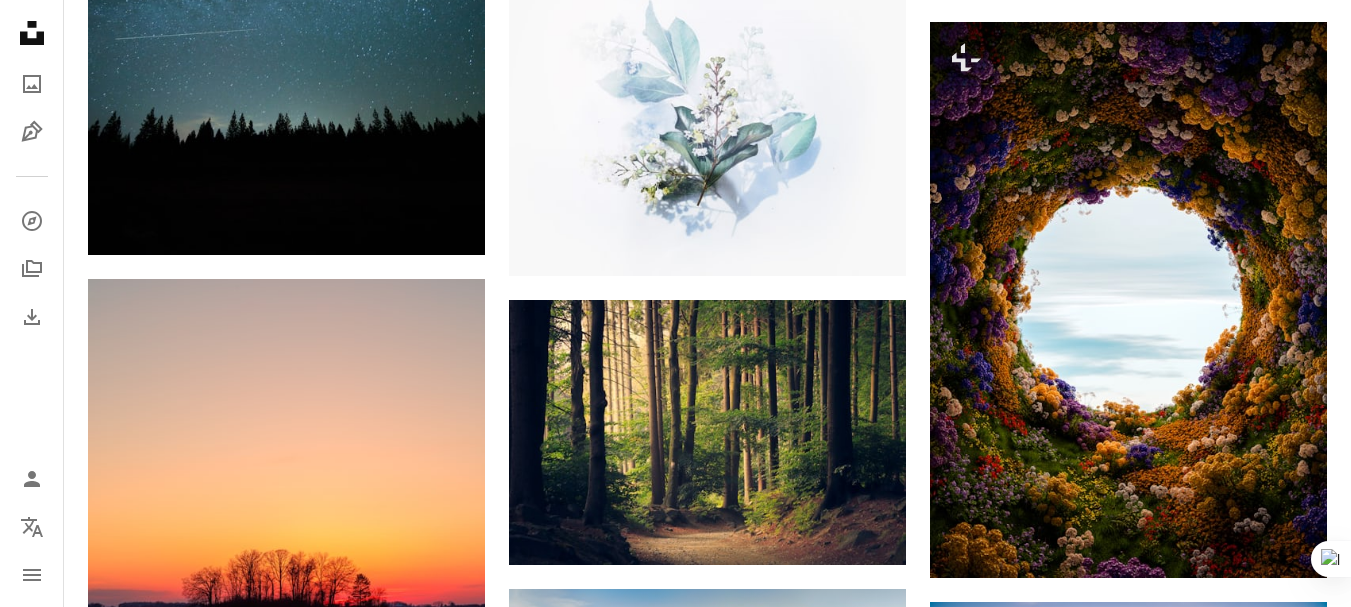 scroll, scrollTop: 7792, scrollLeft: 0, axis: vertical 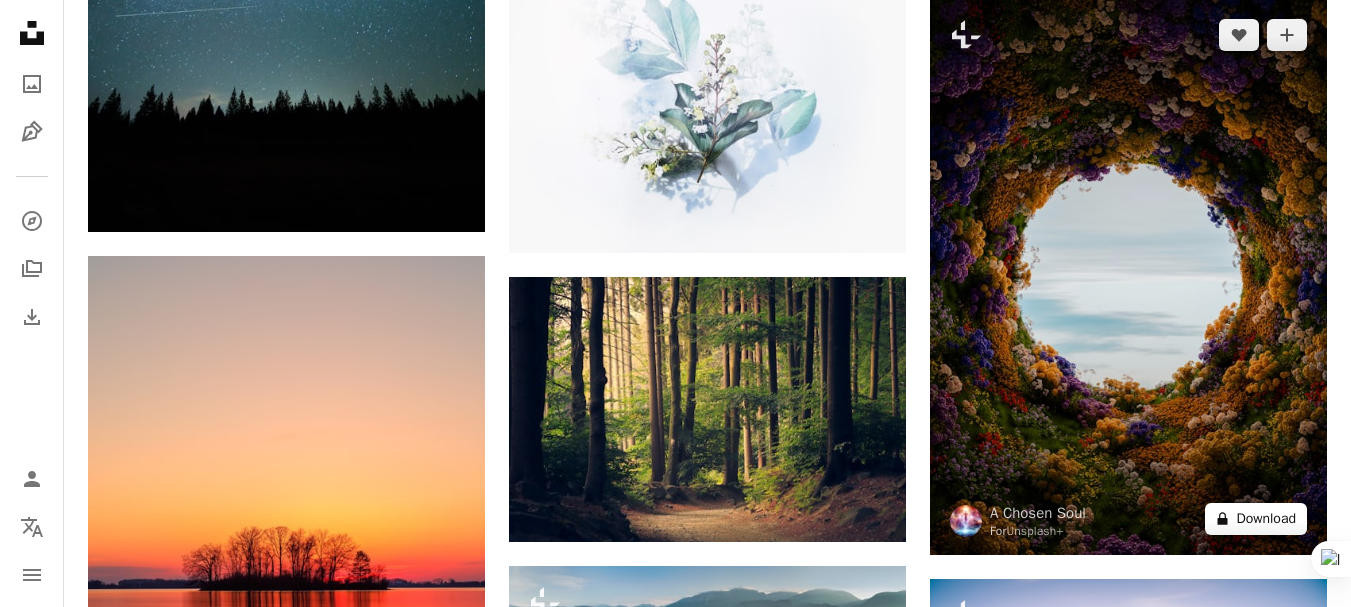 click on "A lock   Download" at bounding box center (1256, 519) 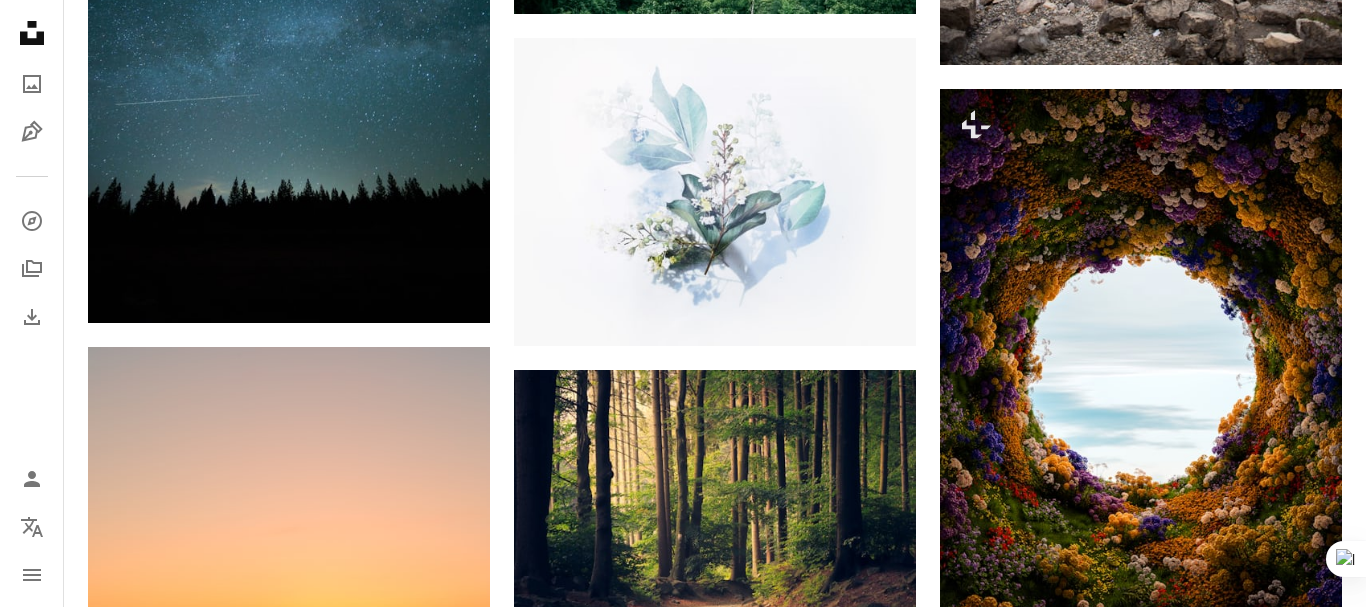 click on "An X shape" at bounding box center [20, 20] 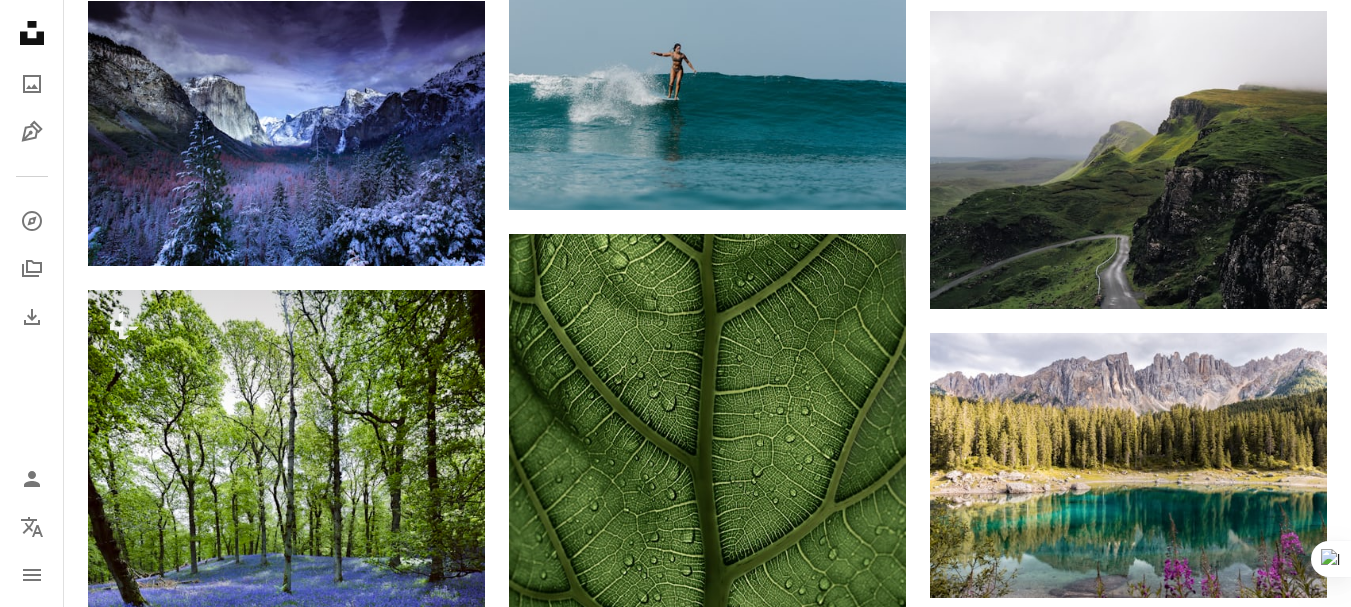 scroll, scrollTop: 13166, scrollLeft: 0, axis: vertical 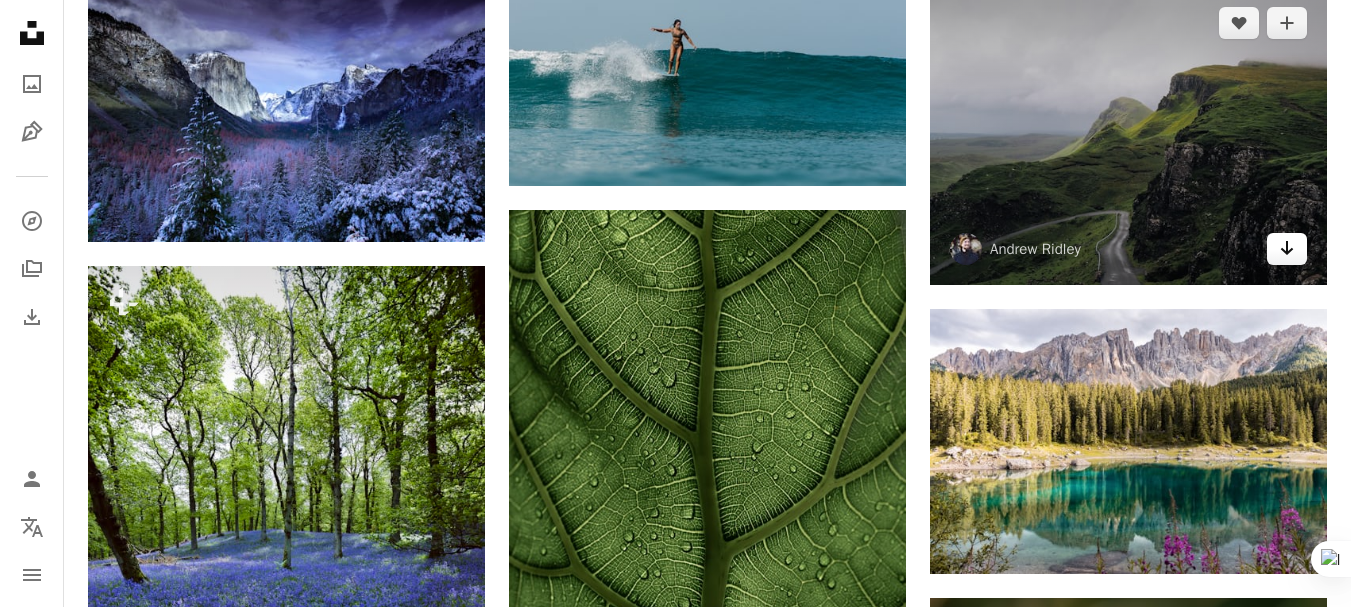 click on "Arrow pointing down" 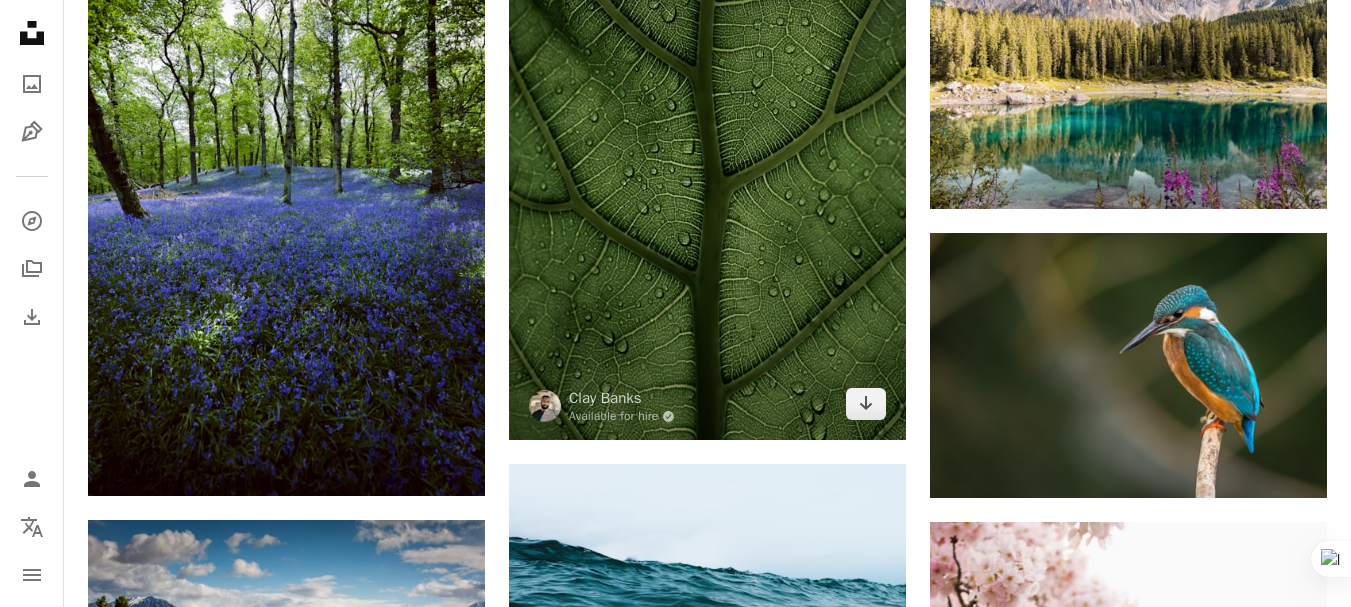 scroll, scrollTop: 0, scrollLeft: 0, axis: both 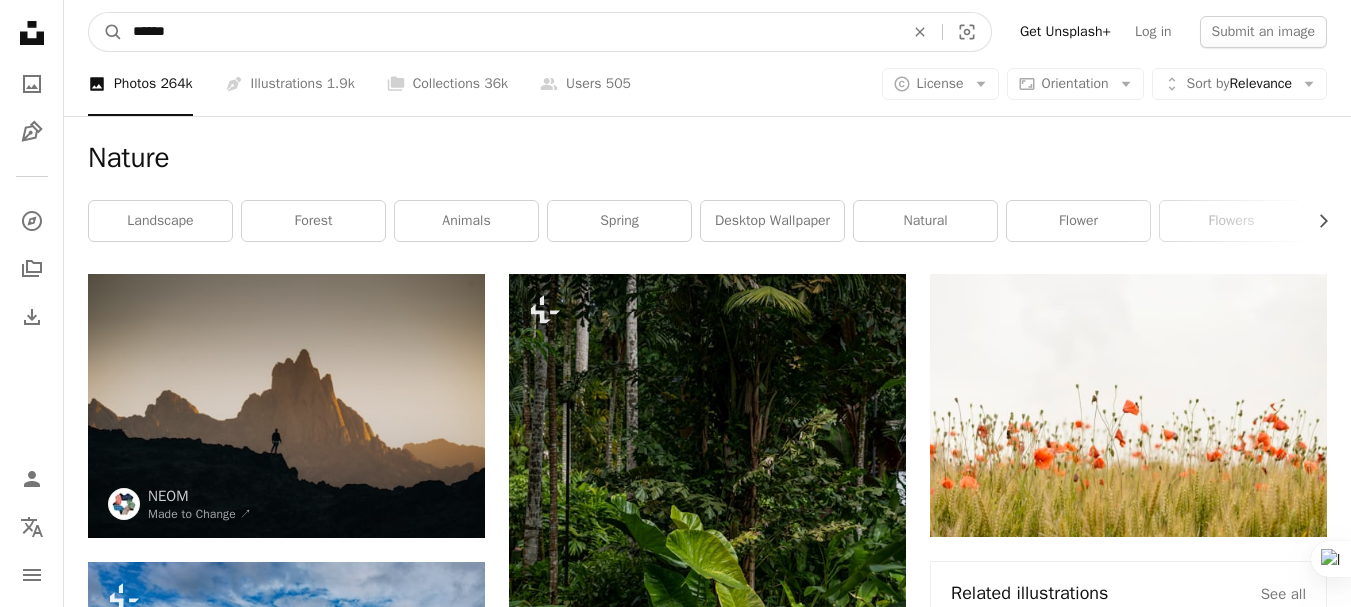 click on "******" at bounding box center (510, 32) 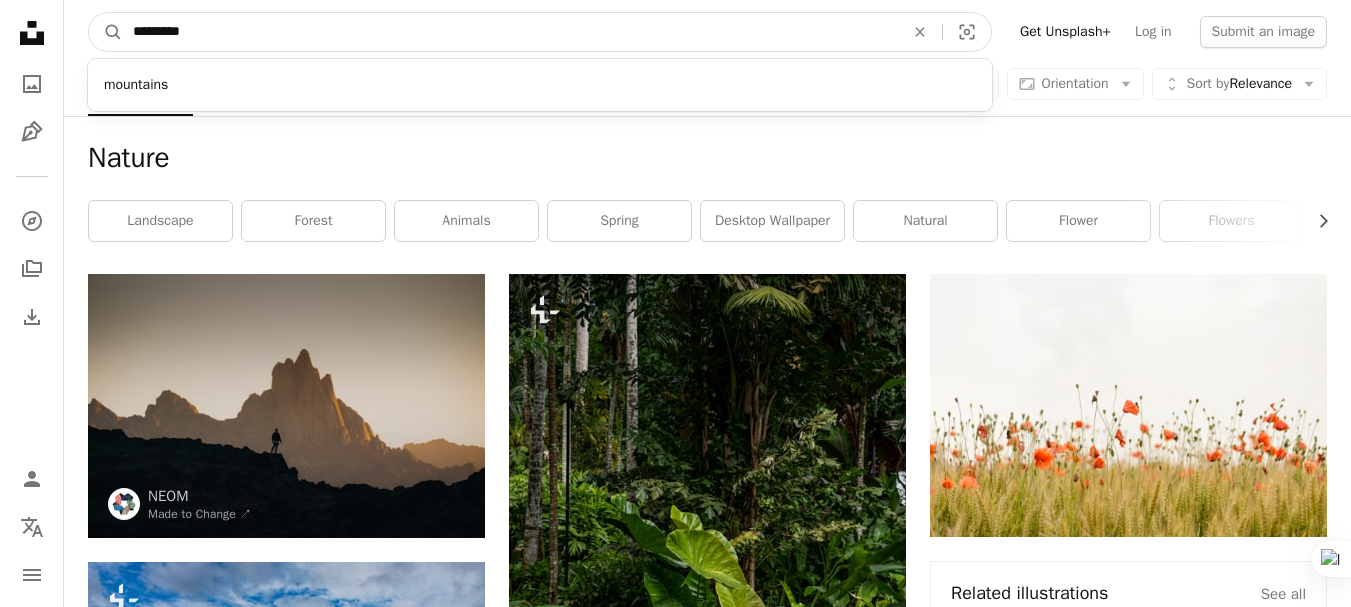 type on "*********" 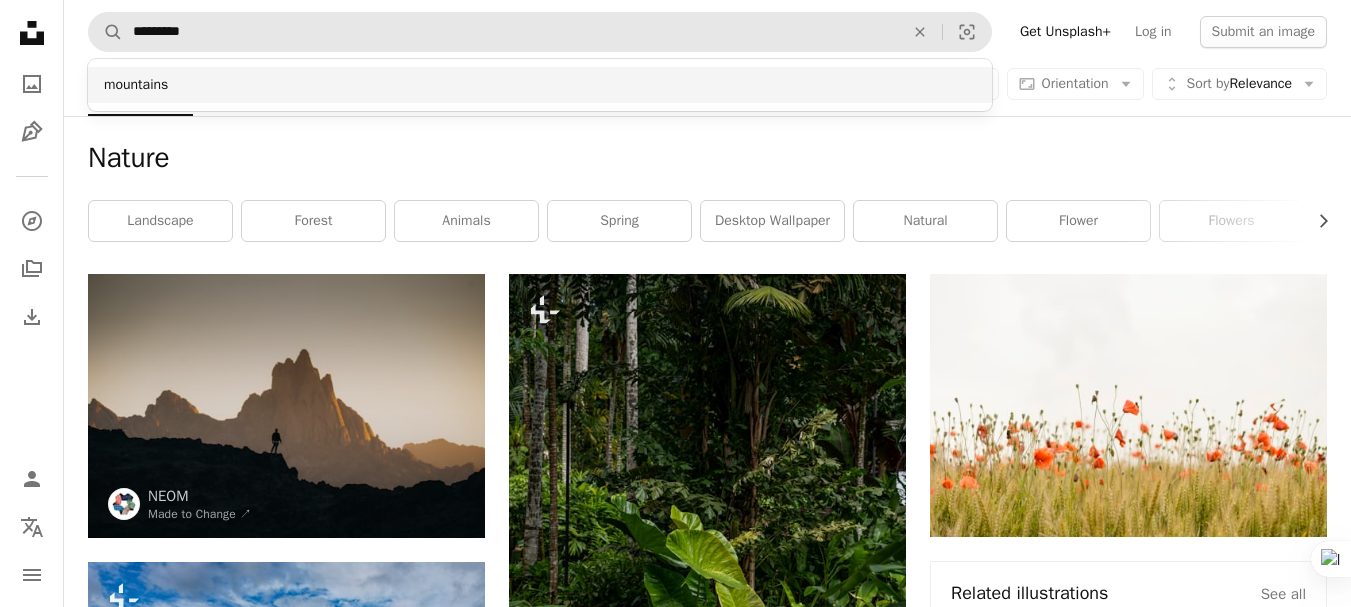 click on "mountains" at bounding box center [540, 85] 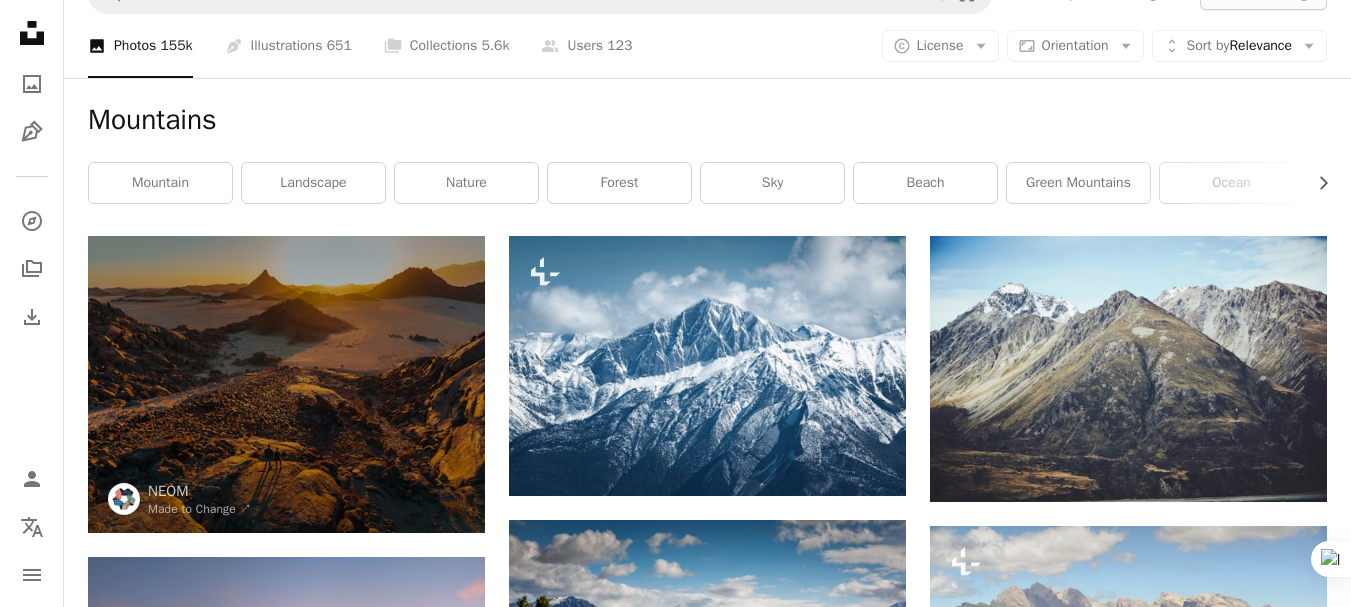 scroll, scrollTop: 0, scrollLeft: 0, axis: both 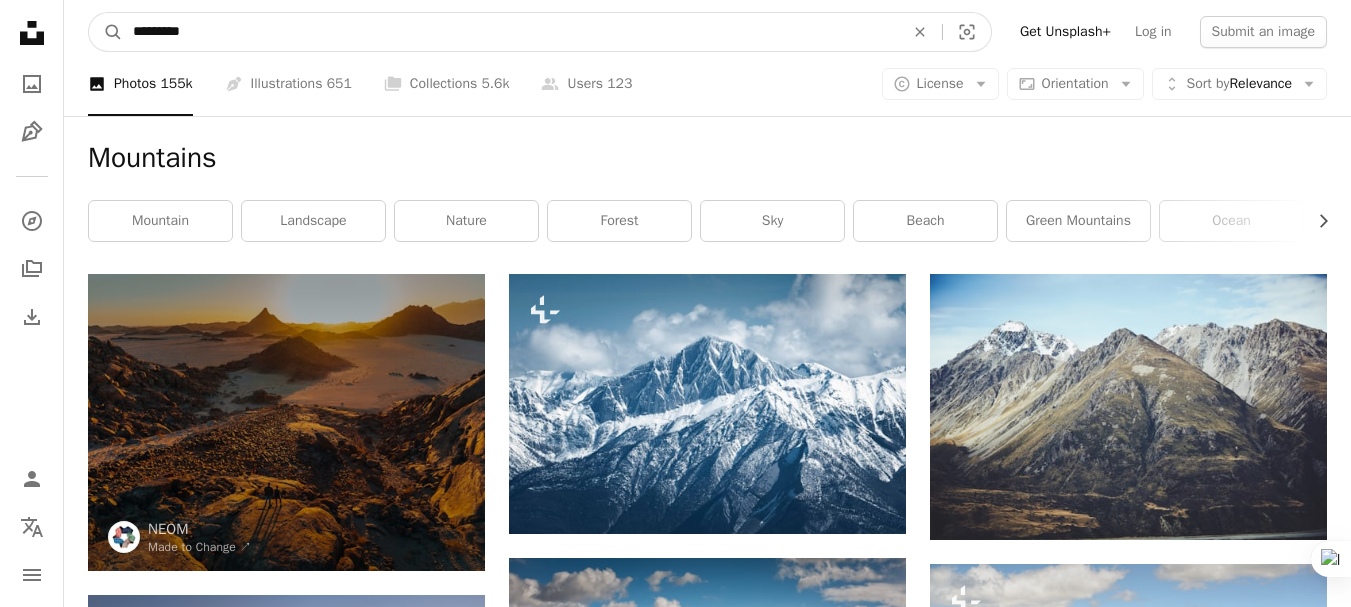 click on "*********" at bounding box center (510, 32) 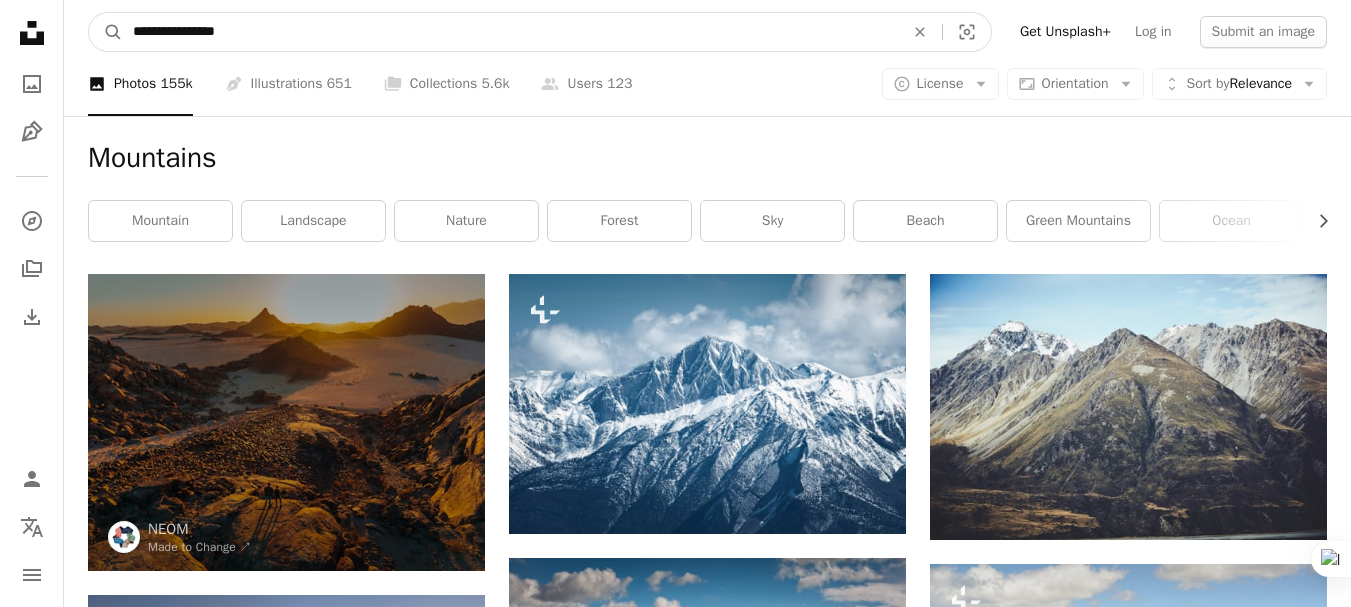 type on "**********" 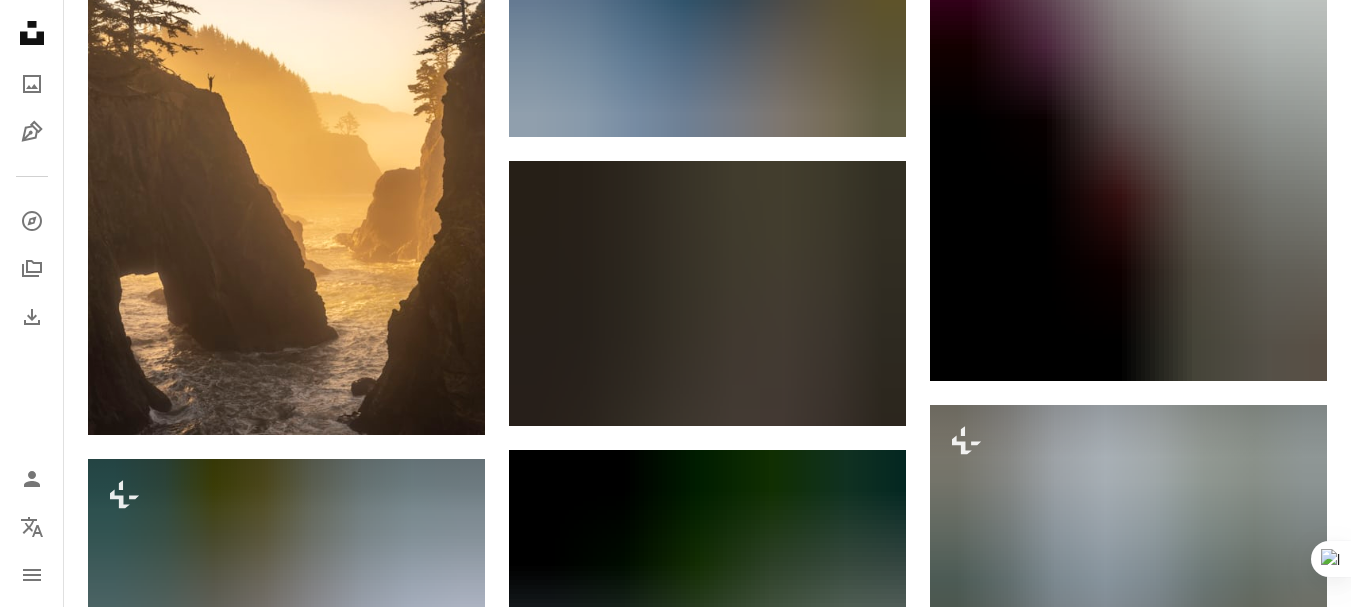 scroll, scrollTop: 1345, scrollLeft: 0, axis: vertical 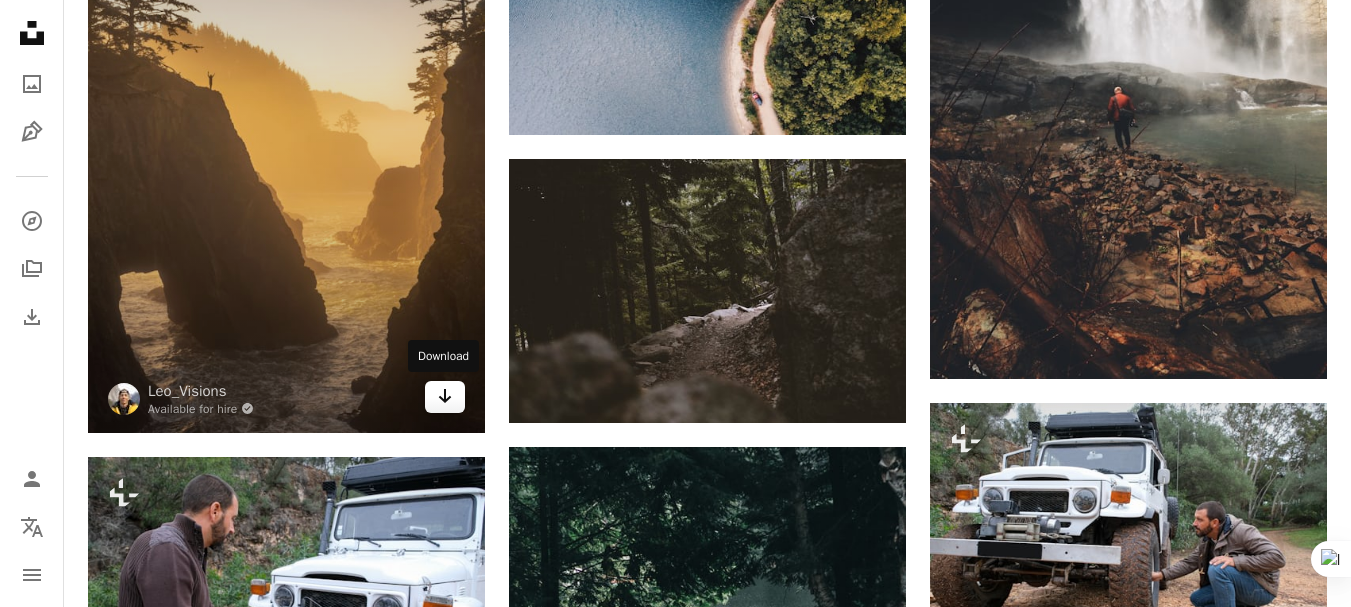 click on "Arrow pointing down" 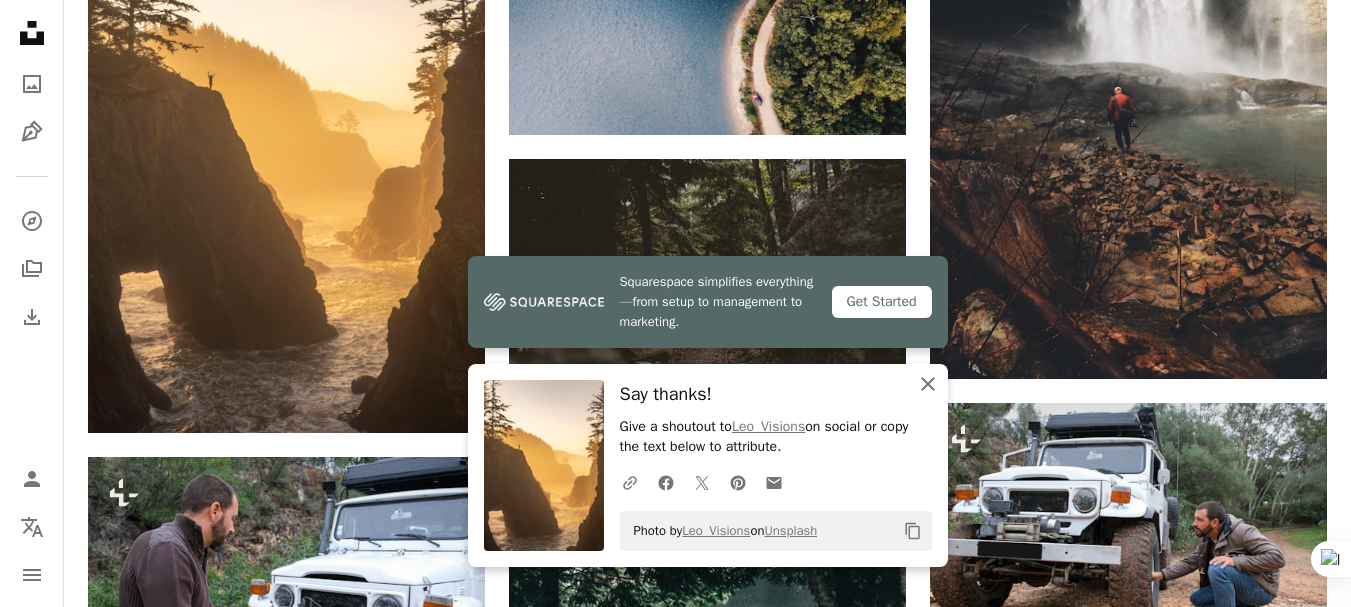 click on "An X shape" 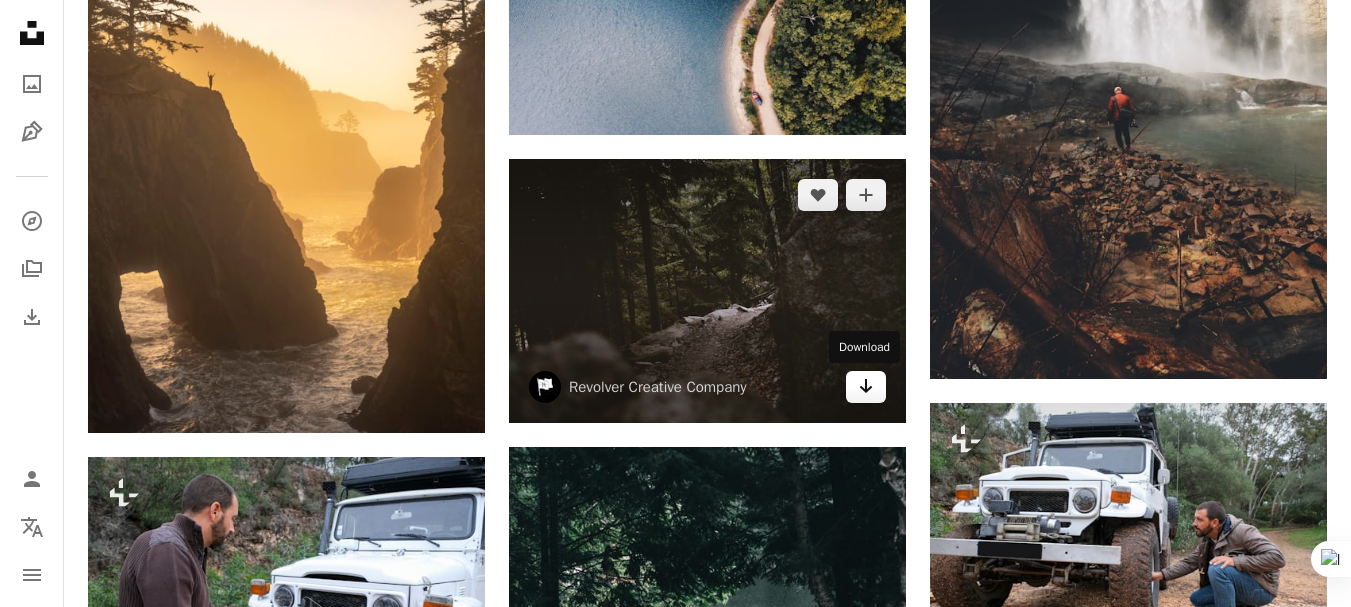 click on "Arrow pointing down" 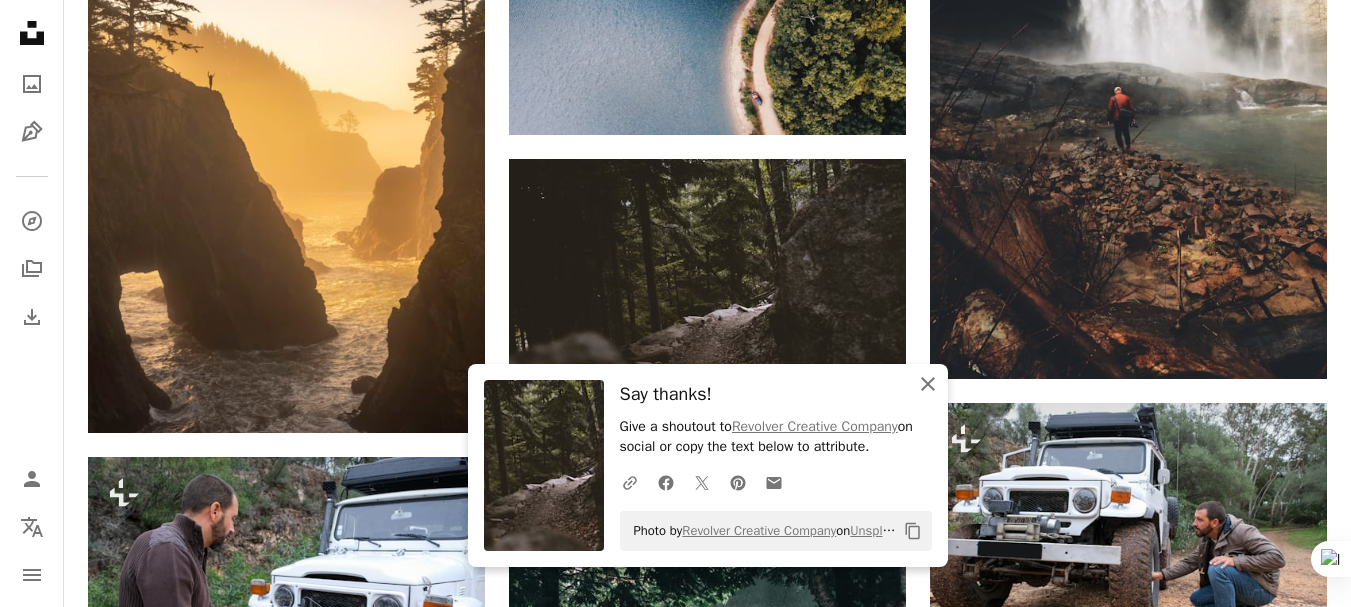 click 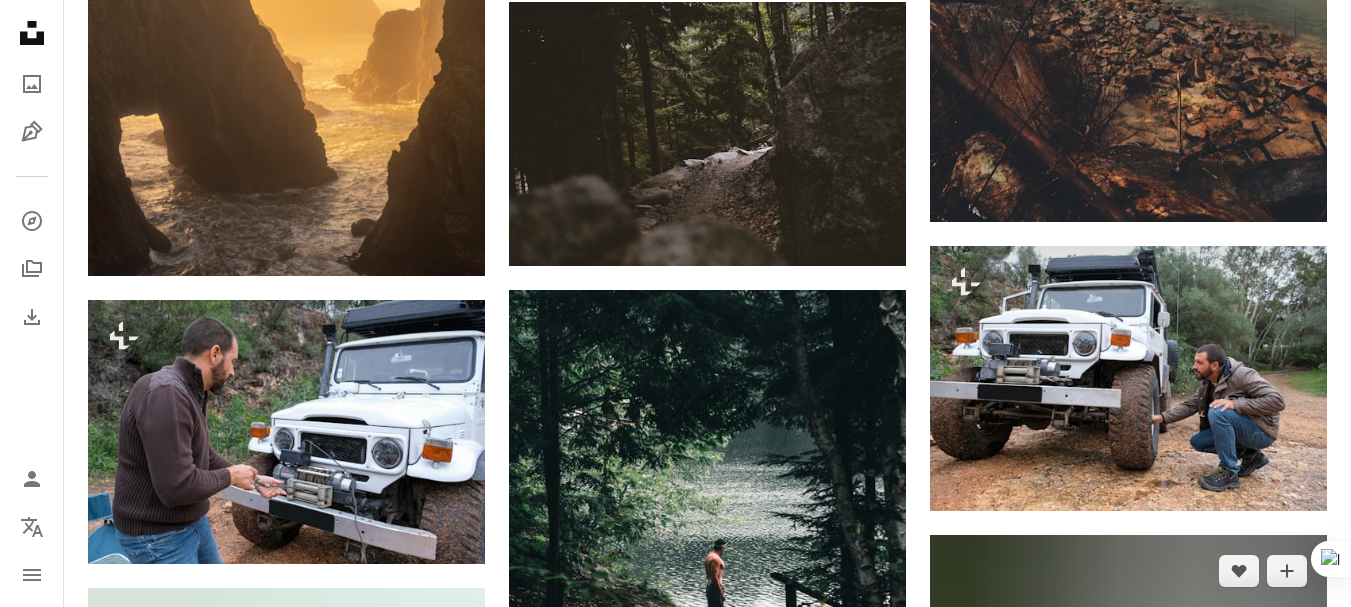 scroll, scrollTop: 1531, scrollLeft: 0, axis: vertical 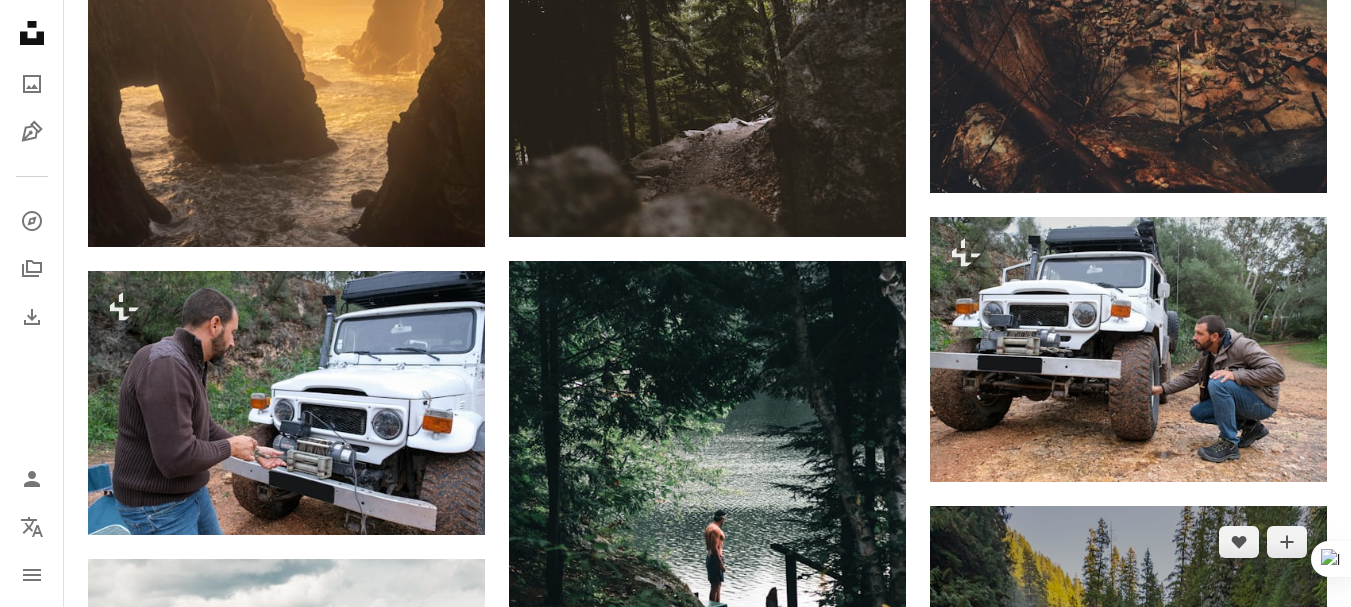click on "Arrow pointing down" 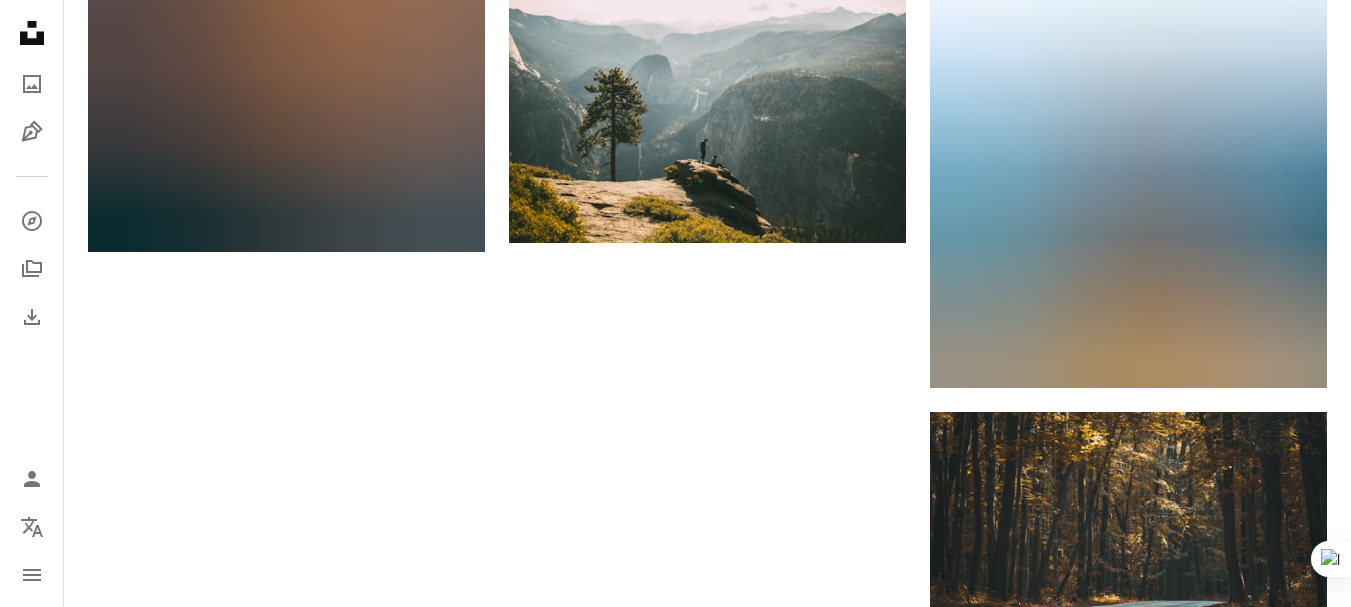 scroll, scrollTop: 3054, scrollLeft: 0, axis: vertical 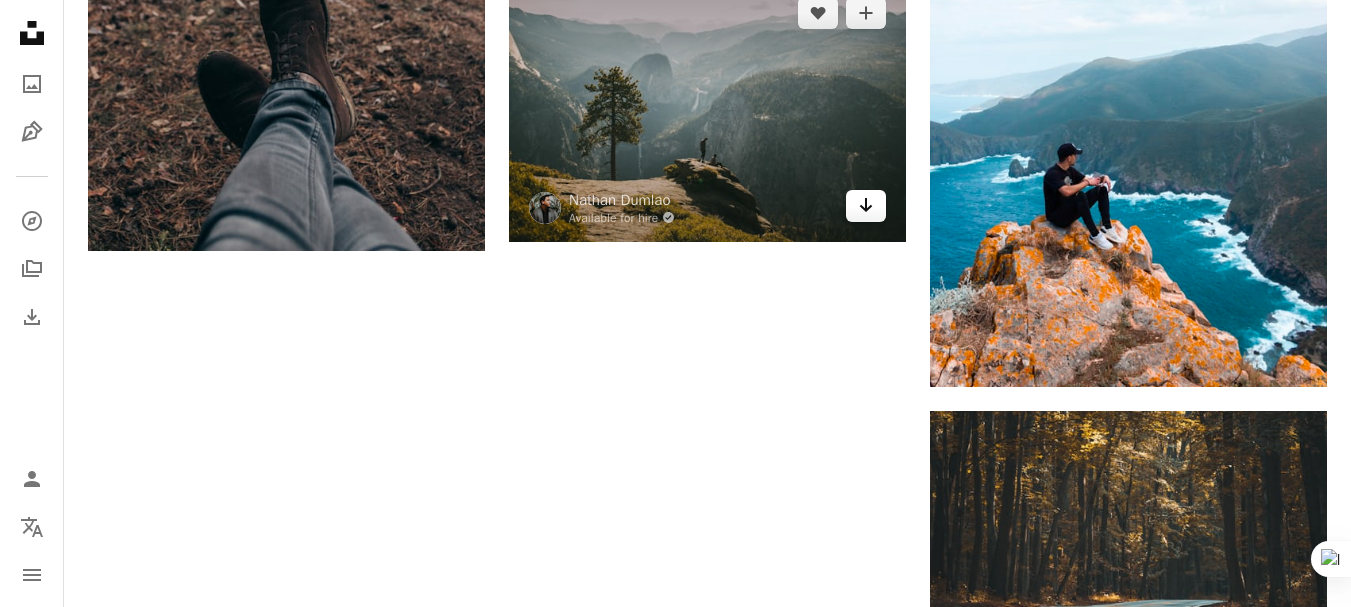 click on "Arrow pointing down" 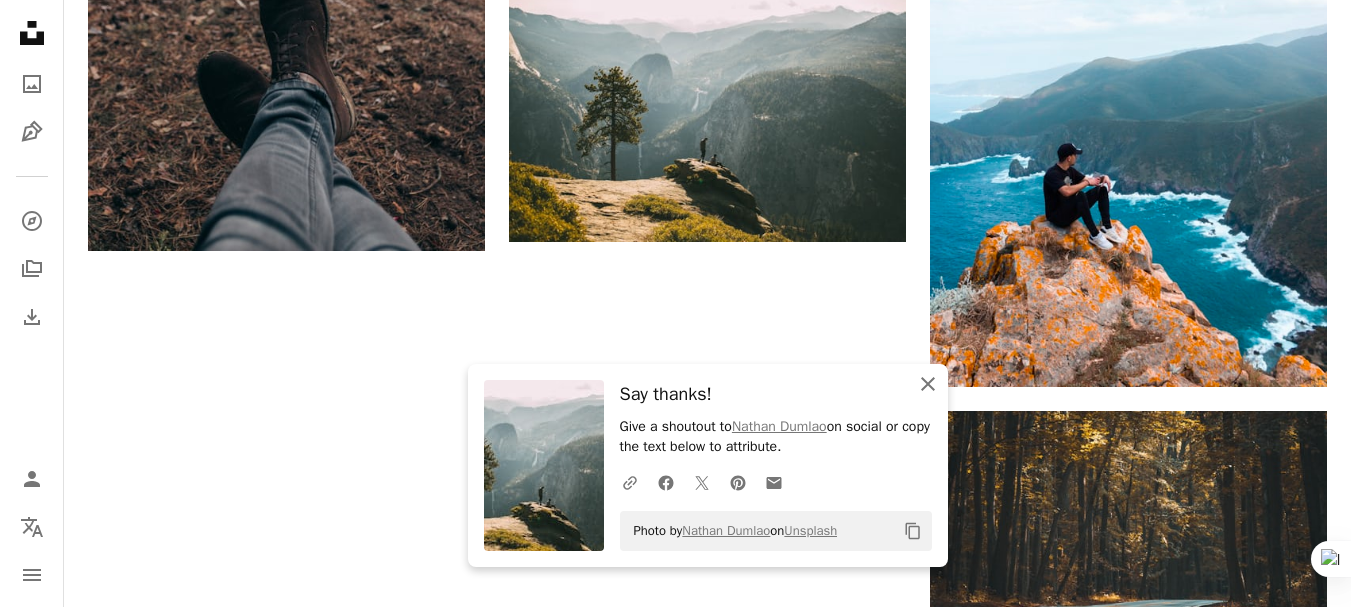 click on "An X shape" 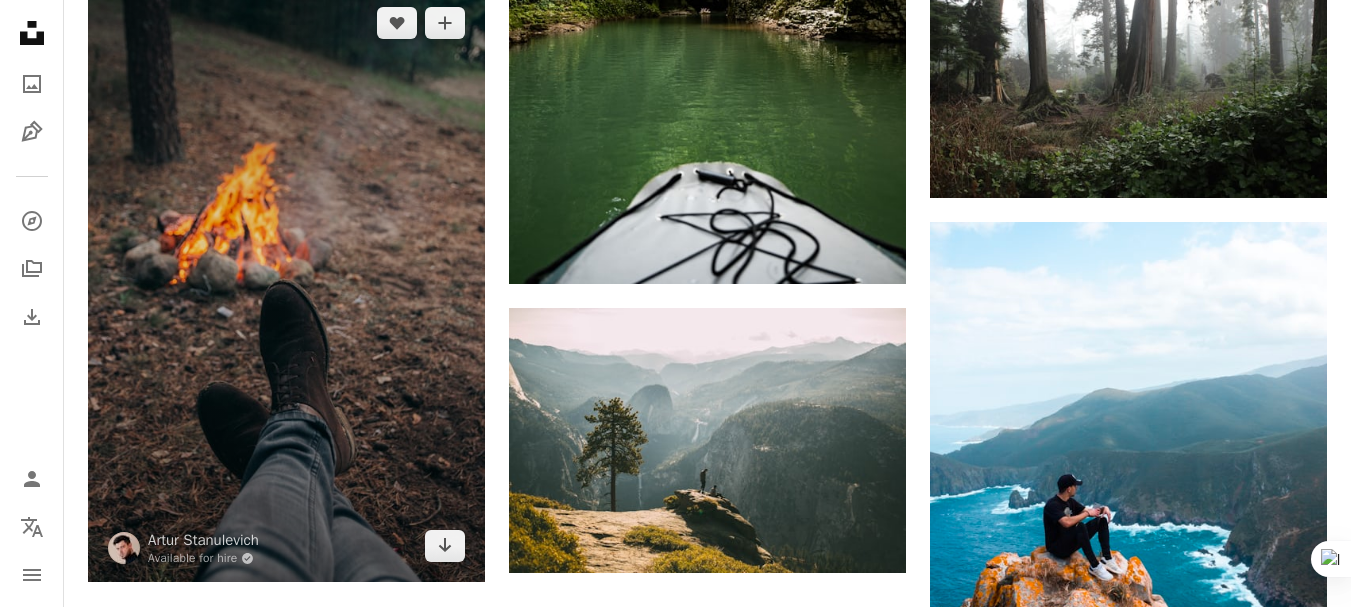 scroll, scrollTop: 2746, scrollLeft: 0, axis: vertical 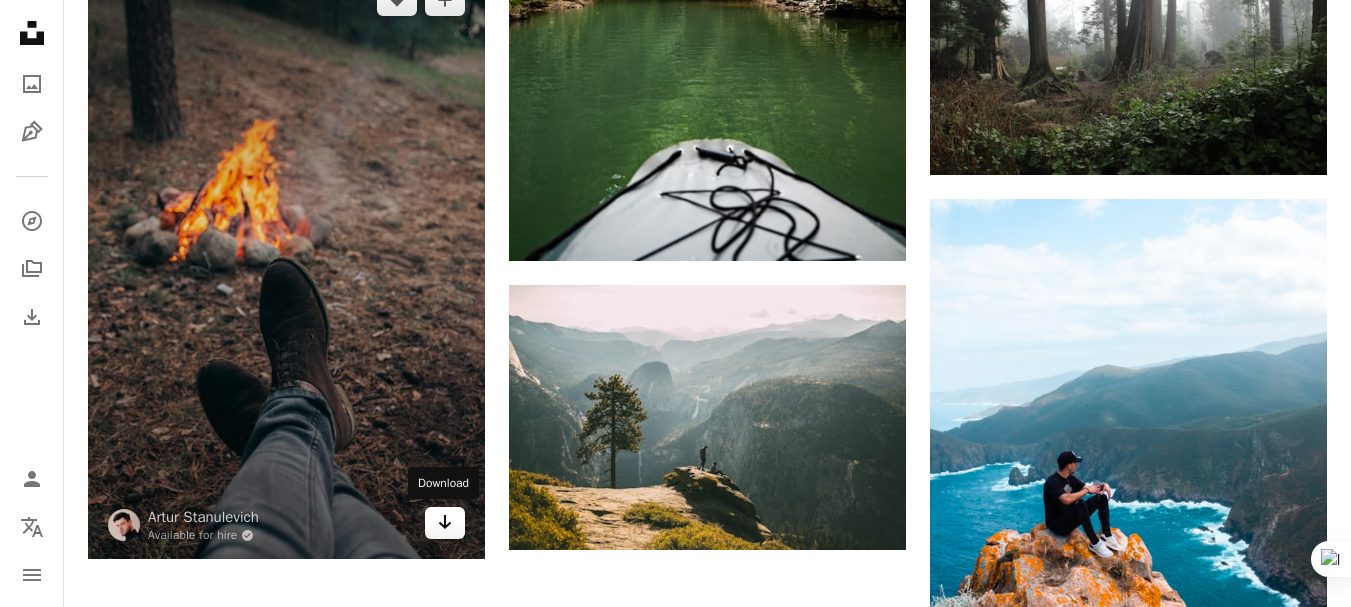 click on "Arrow pointing down" 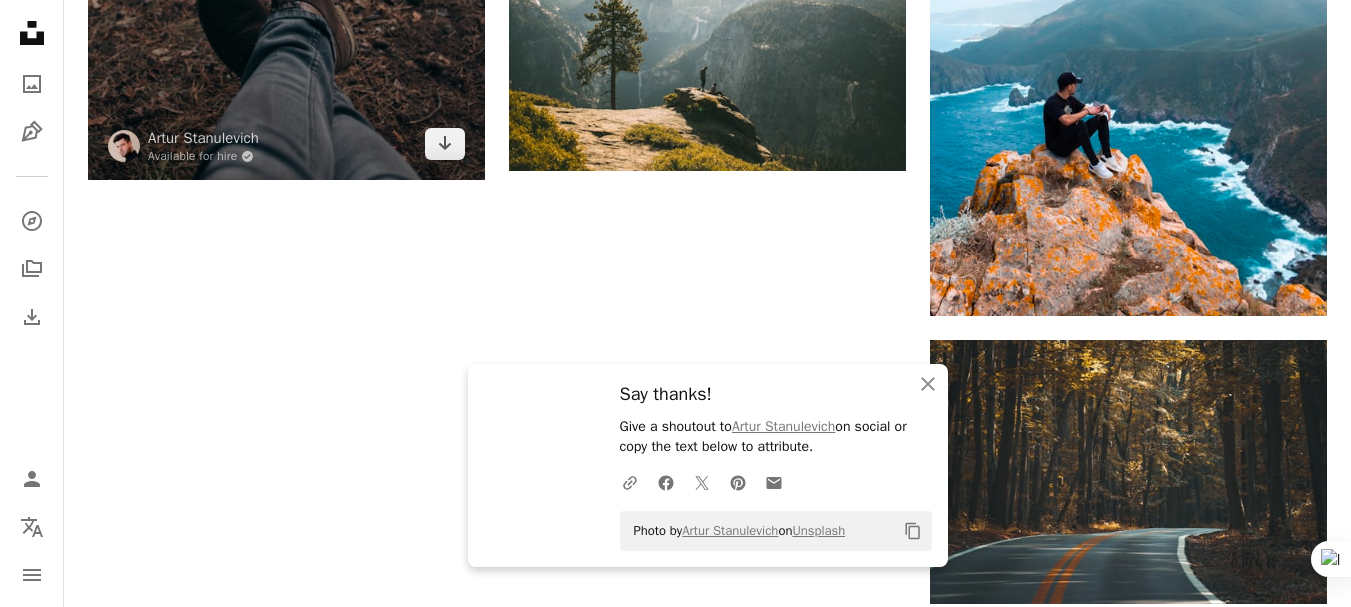 scroll, scrollTop: 3144, scrollLeft: 0, axis: vertical 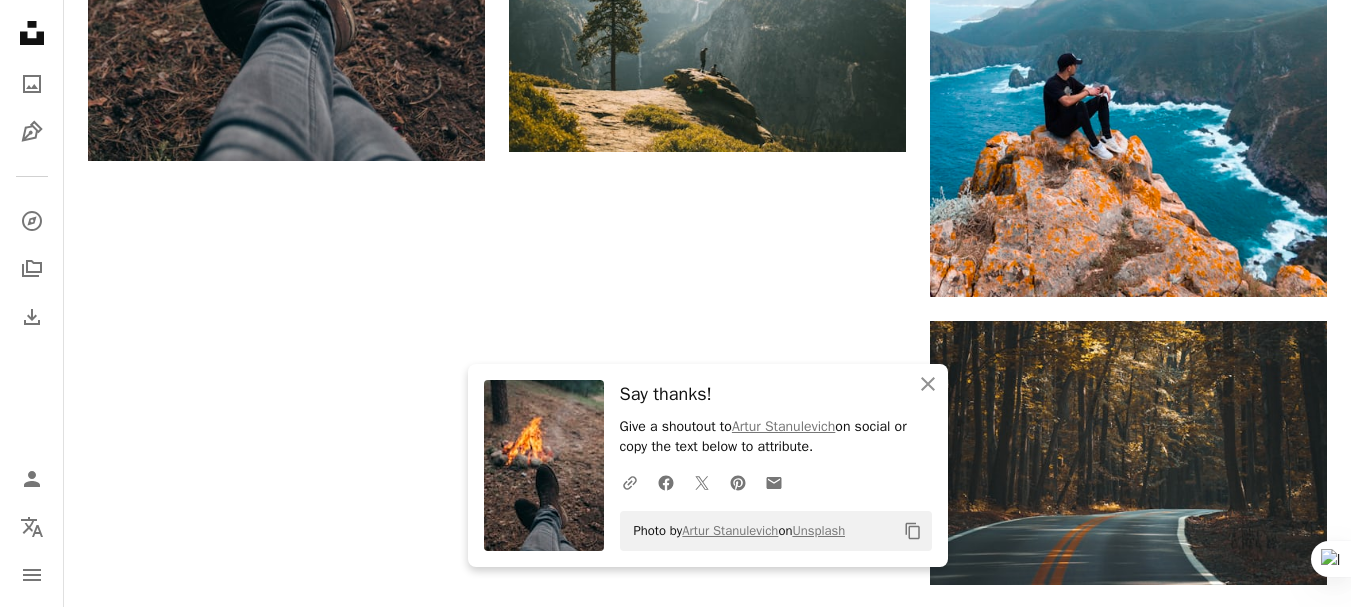 click on "Load more" at bounding box center [707, 1222] 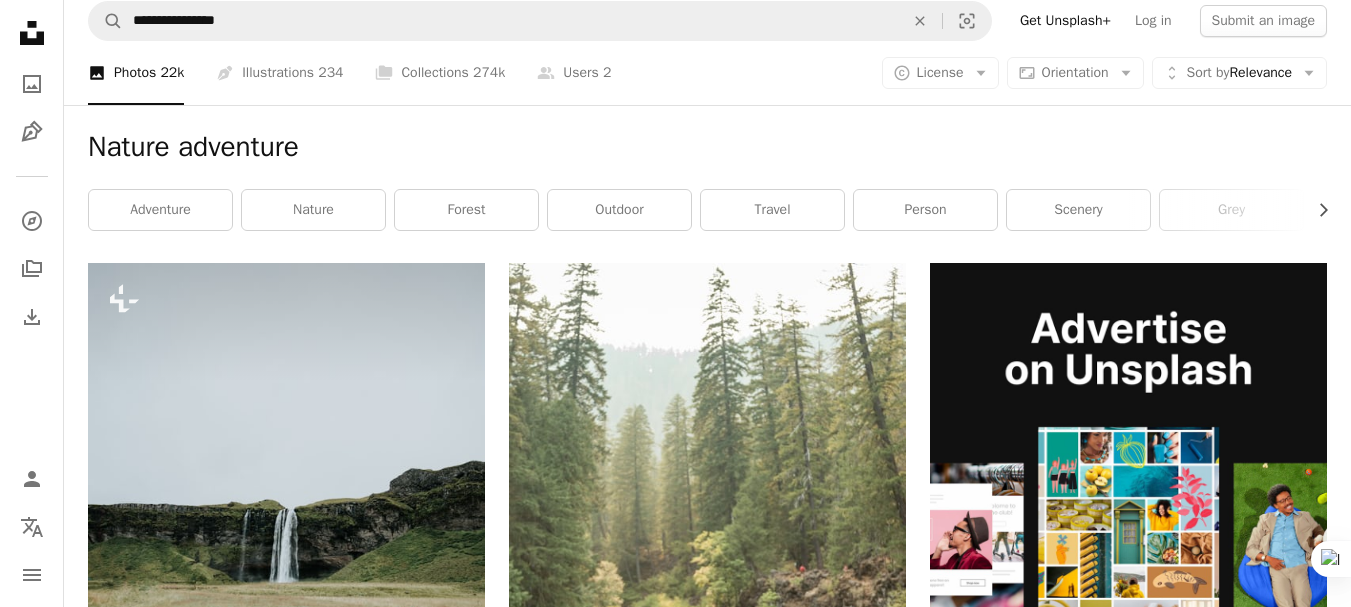 scroll, scrollTop: 0, scrollLeft: 0, axis: both 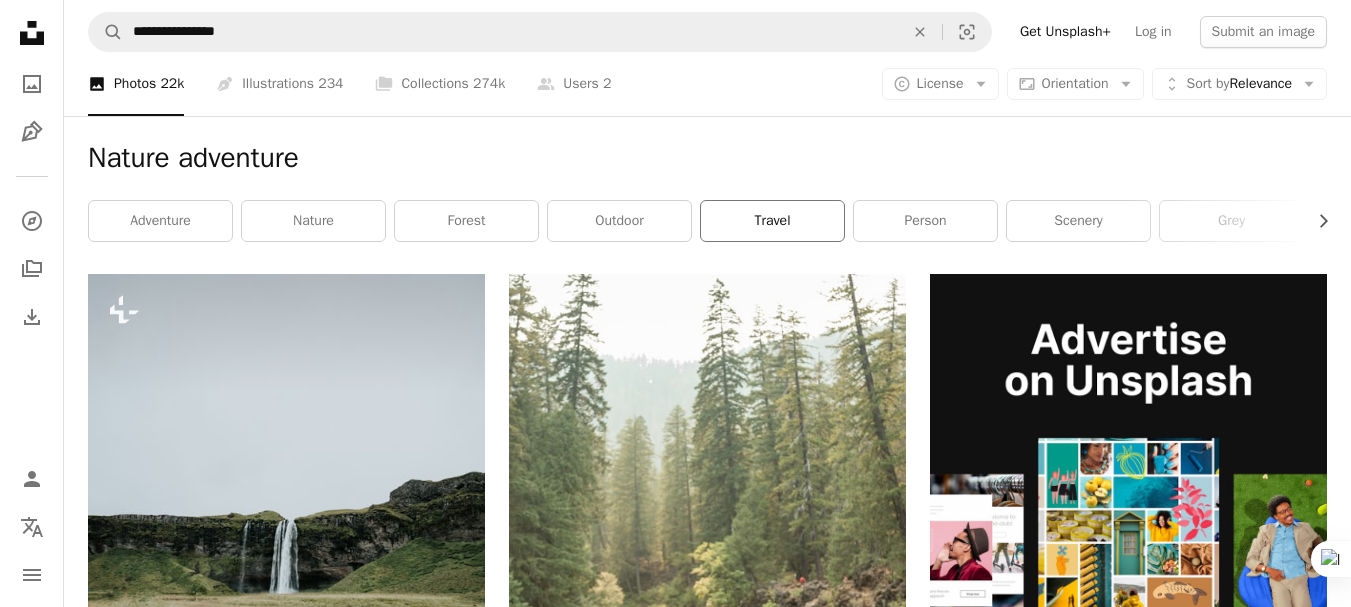 click on "travel" at bounding box center [772, 221] 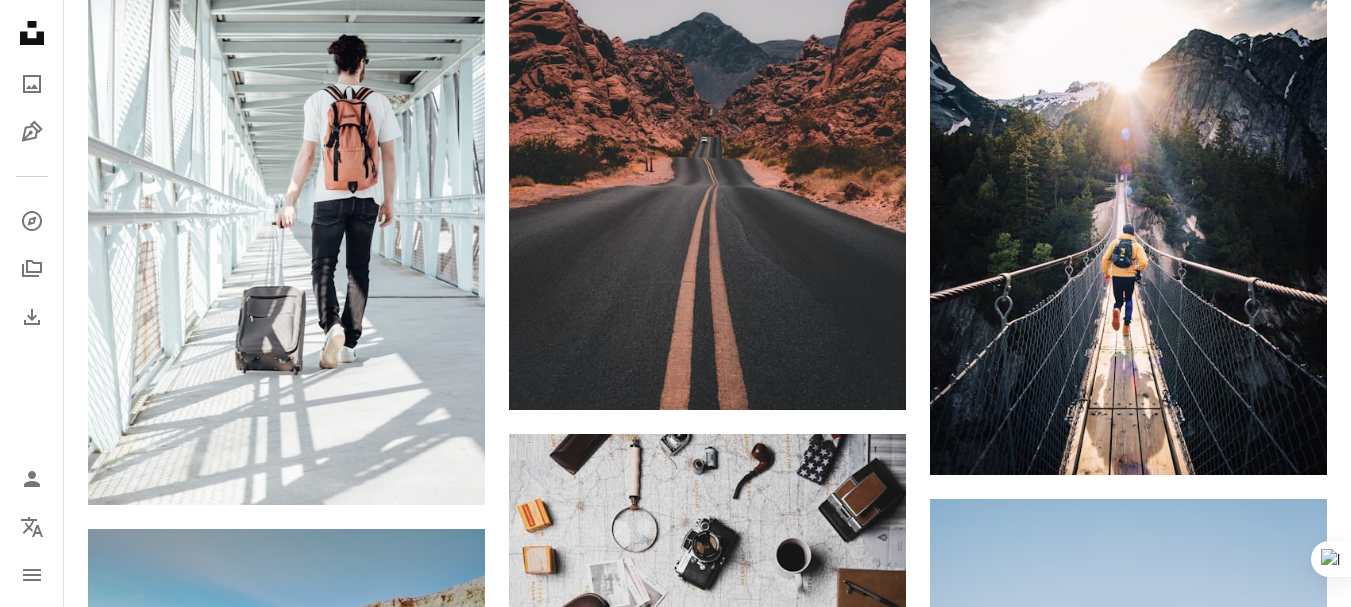 scroll, scrollTop: 3639, scrollLeft: 0, axis: vertical 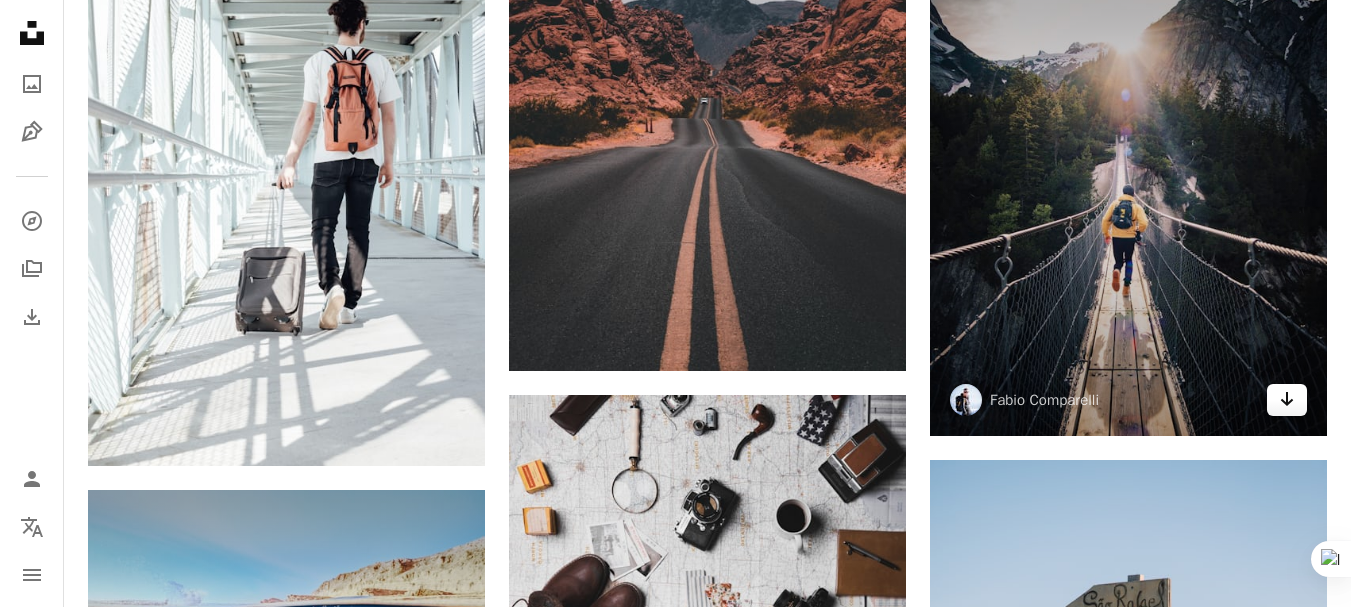 click on "Arrow pointing down" at bounding box center [1287, 400] 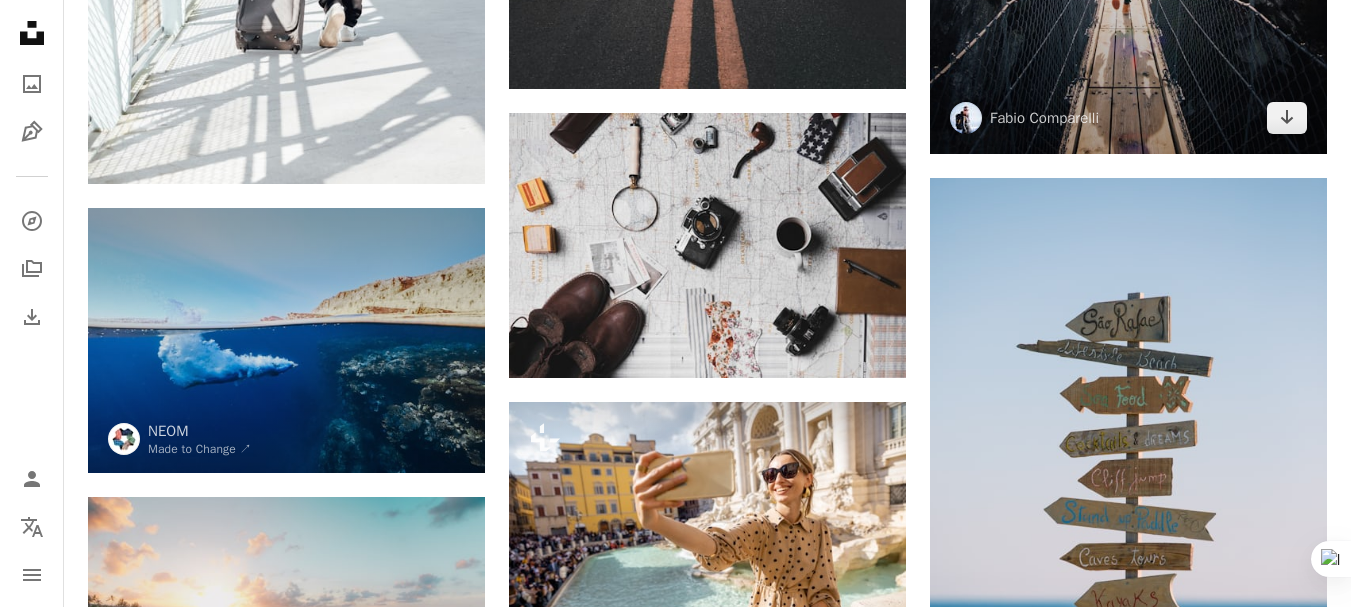 scroll, scrollTop: 0, scrollLeft: 0, axis: both 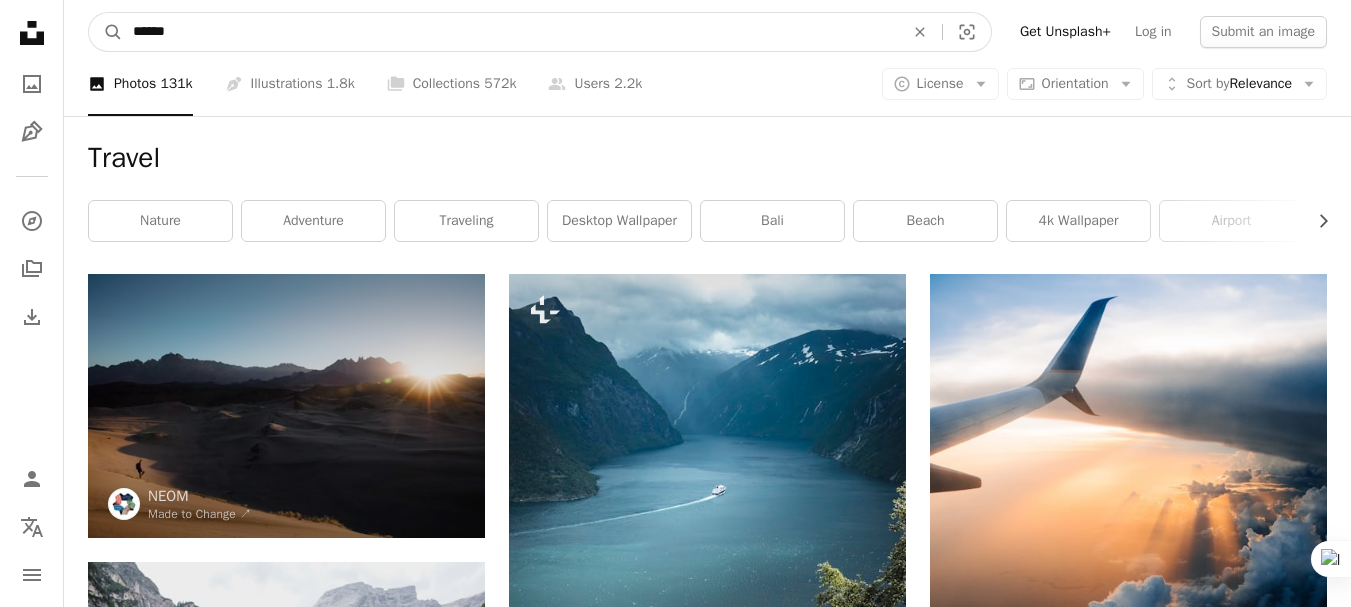 click on "******" at bounding box center (510, 32) 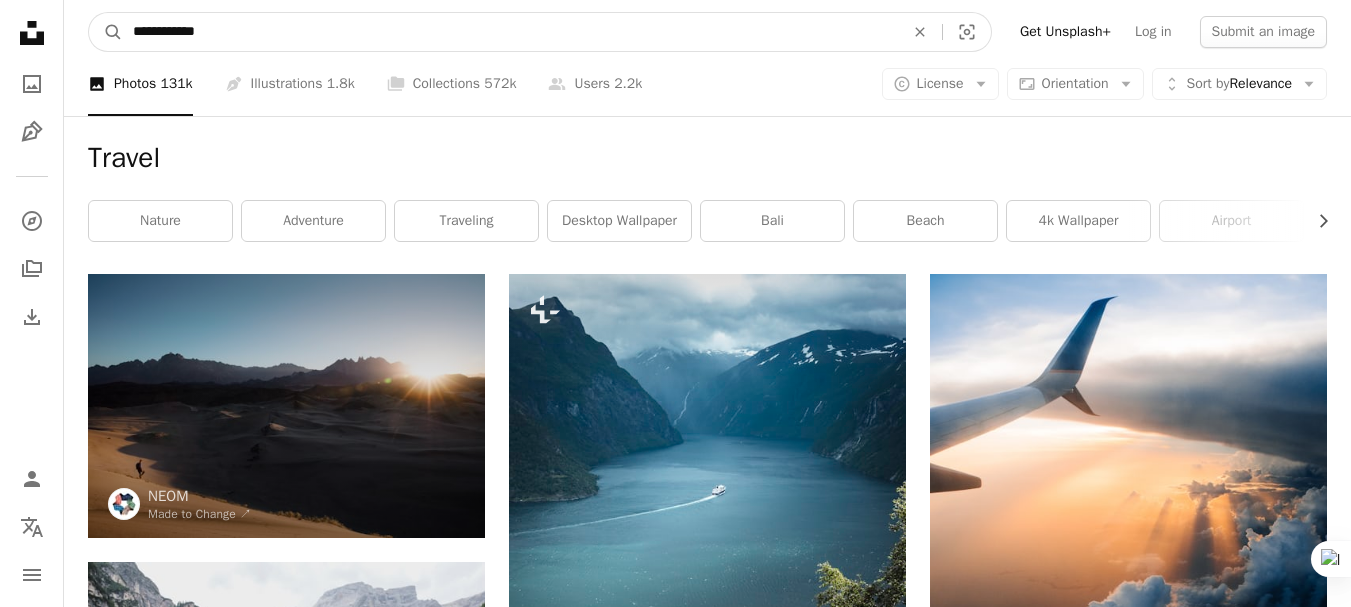 type on "**********" 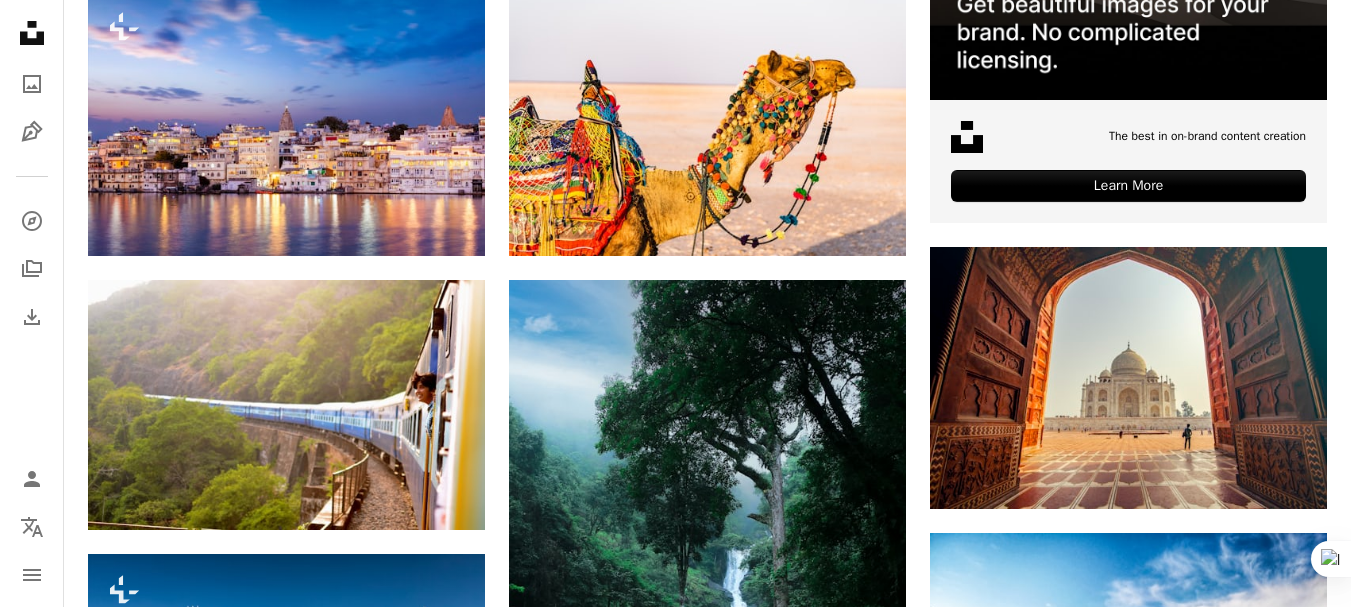 scroll, scrollTop: 572, scrollLeft: 0, axis: vertical 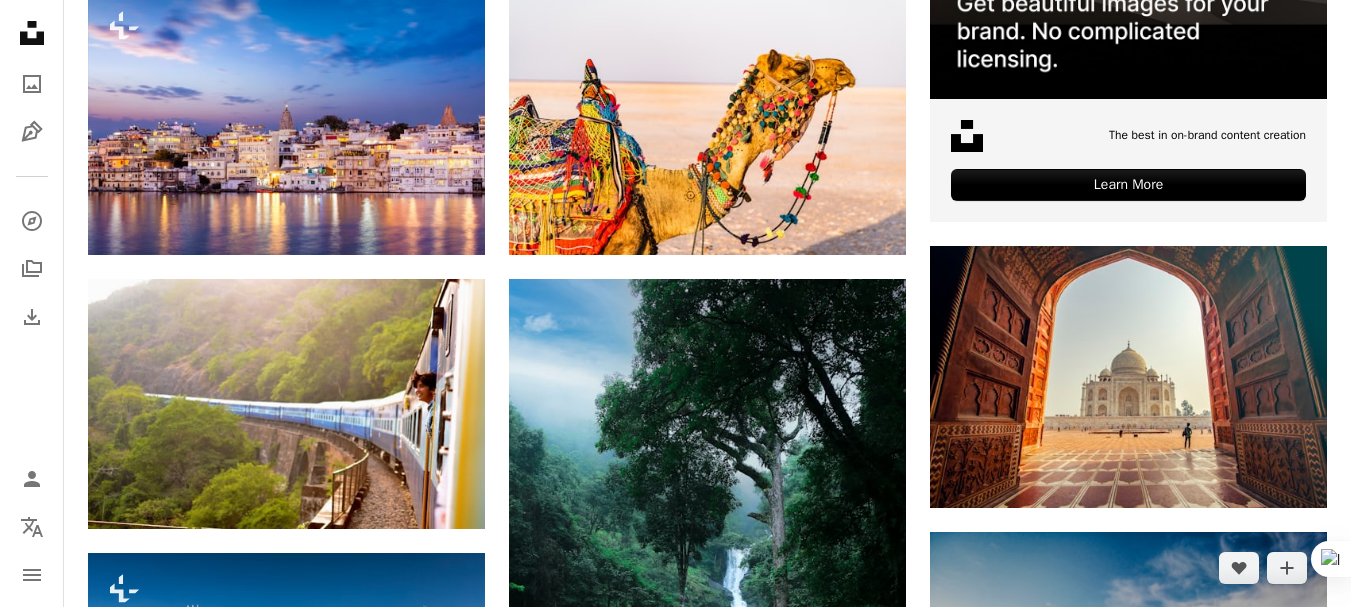 click on "Arrow pointing down" 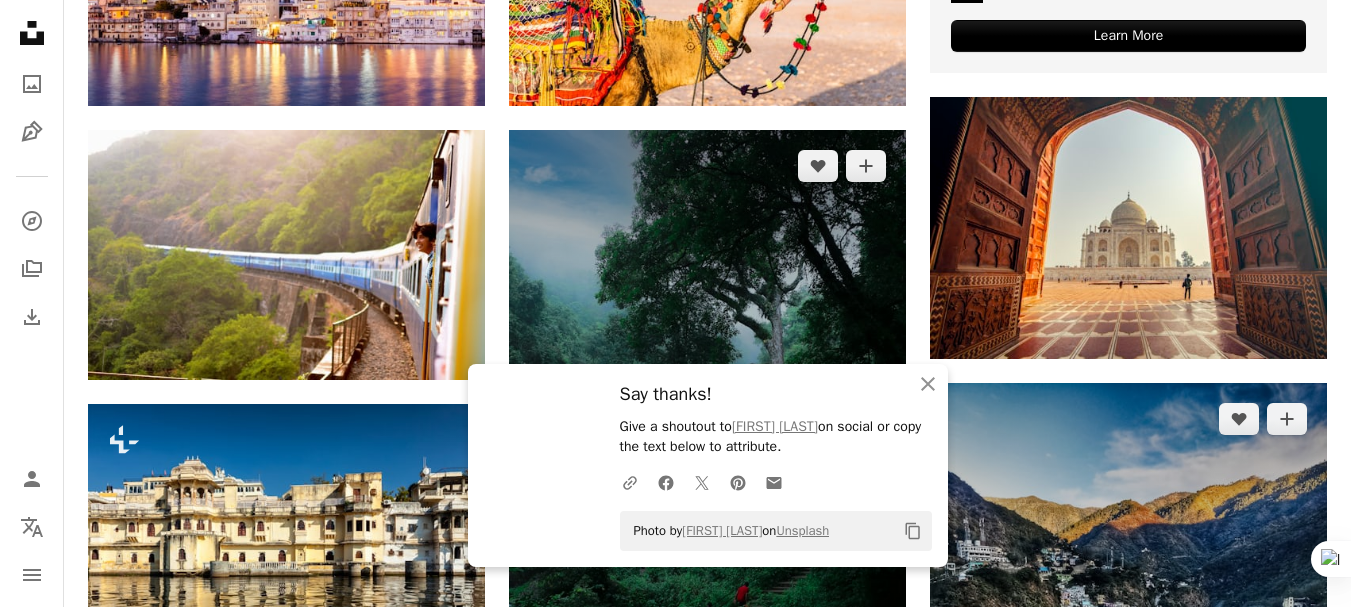 scroll, scrollTop: 722, scrollLeft: 0, axis: vertical 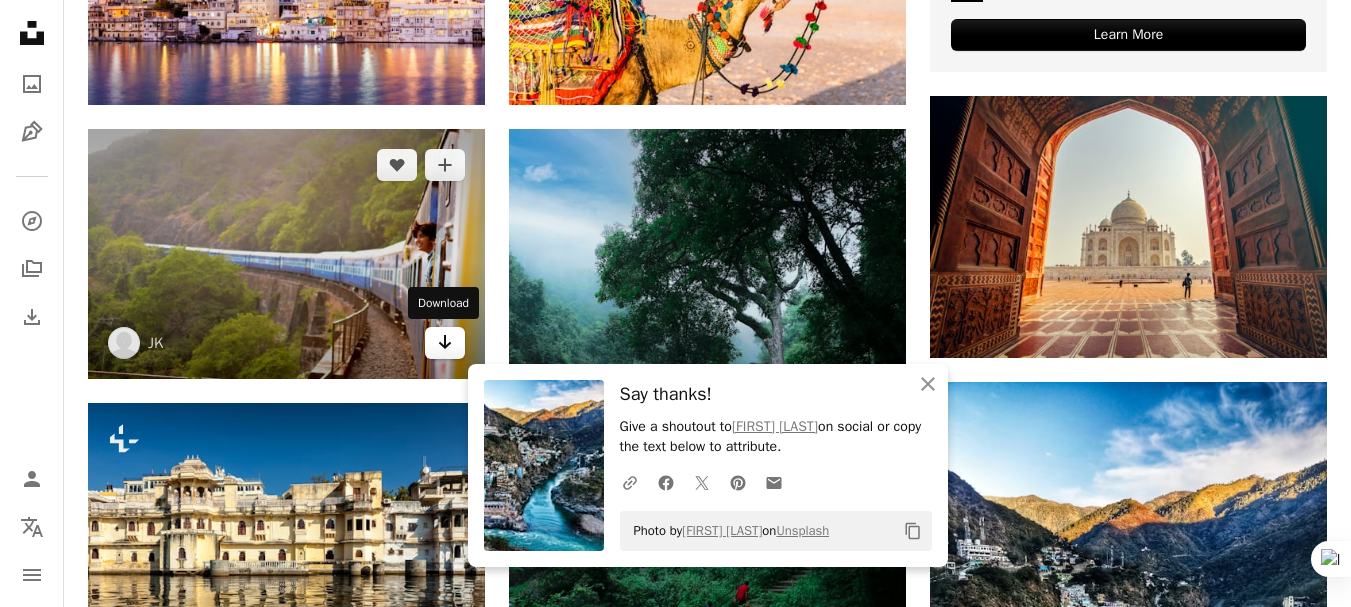 click on "Arrow pointing down" at bounding box center (445, 343) 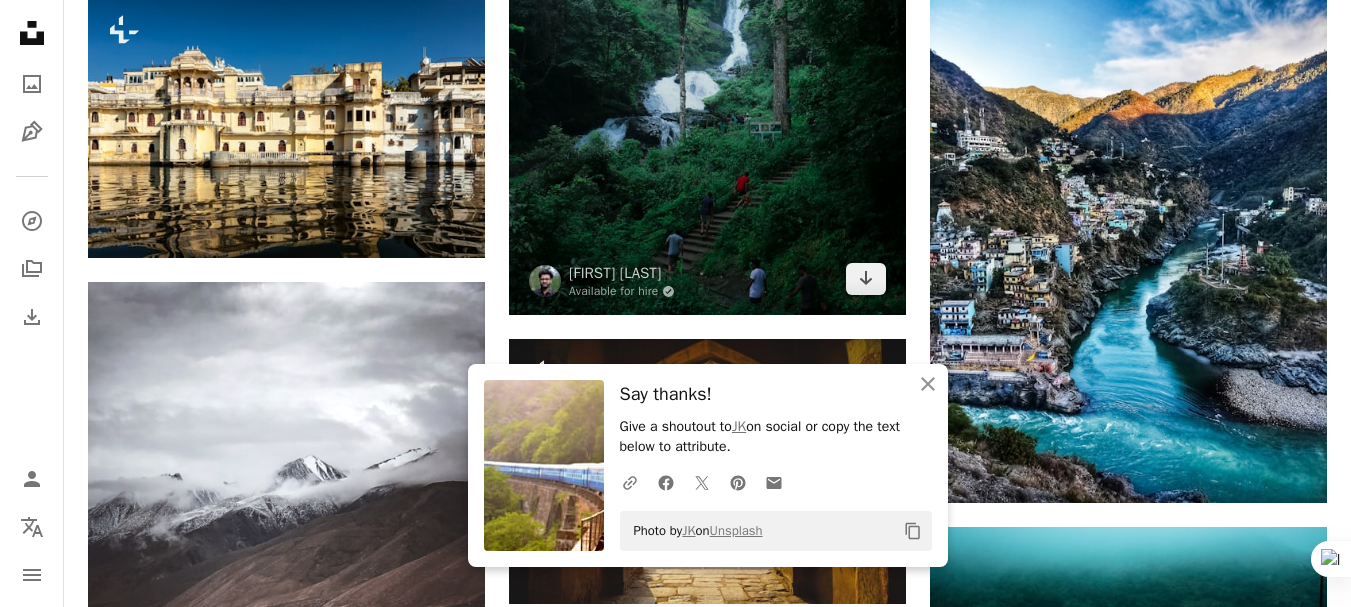 scroll, scrollTop: 1153, scrollLeft: 0, axis: vertical 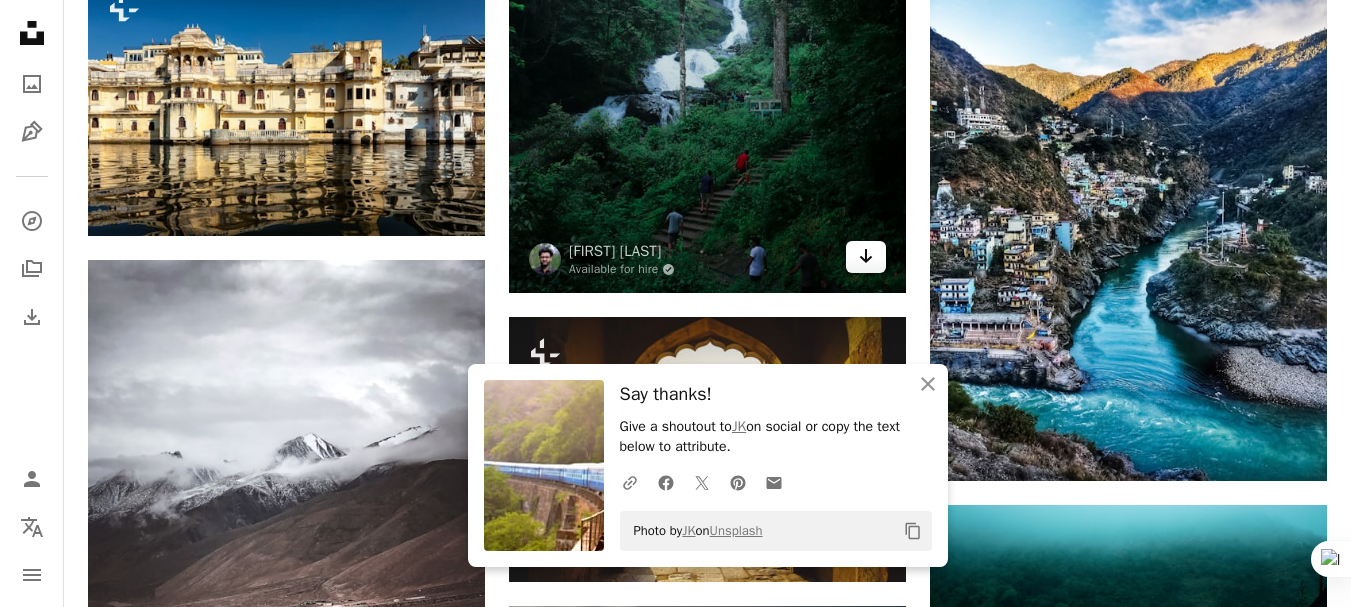 click on "Arrow pointing down" 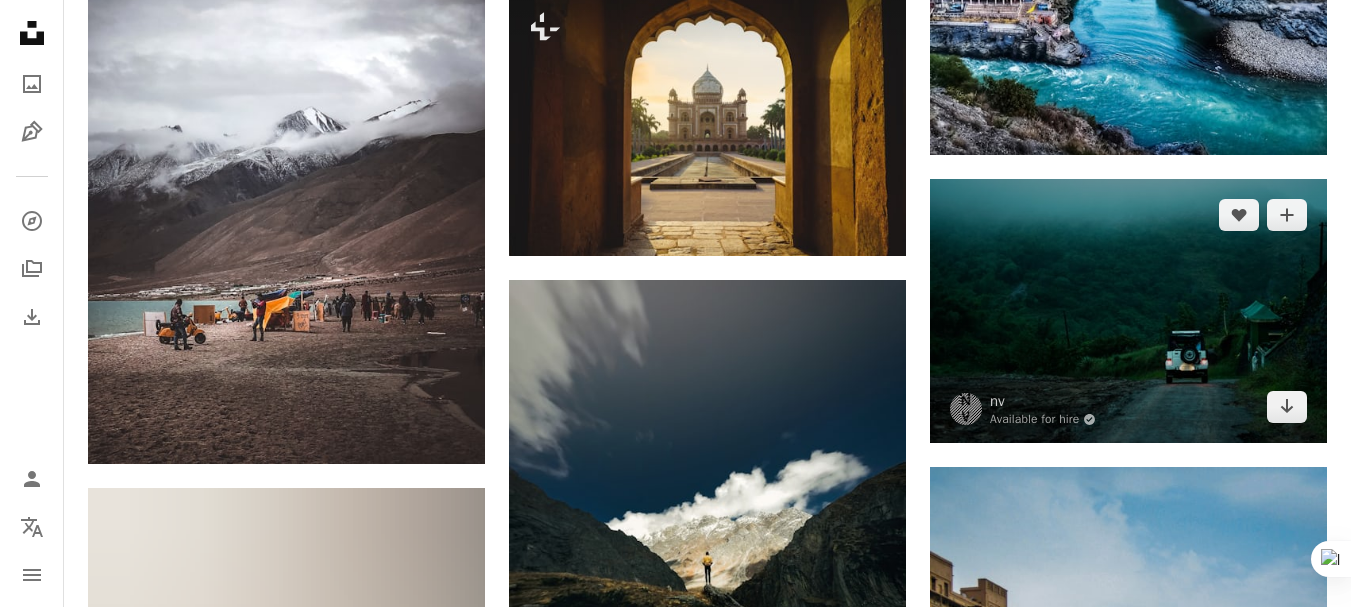 scroll, scrollTop: 1485, scrollLeft: 0, axis: vertical 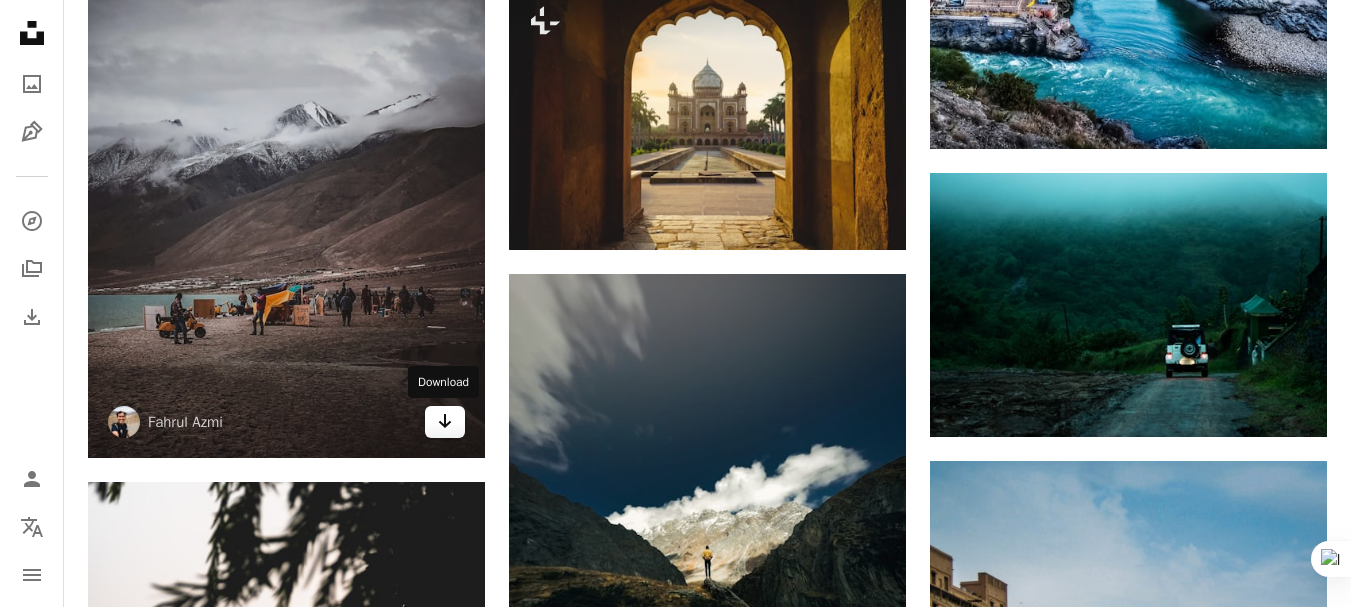 click on "Arrow pointing down" at bounding box center (445, 422) 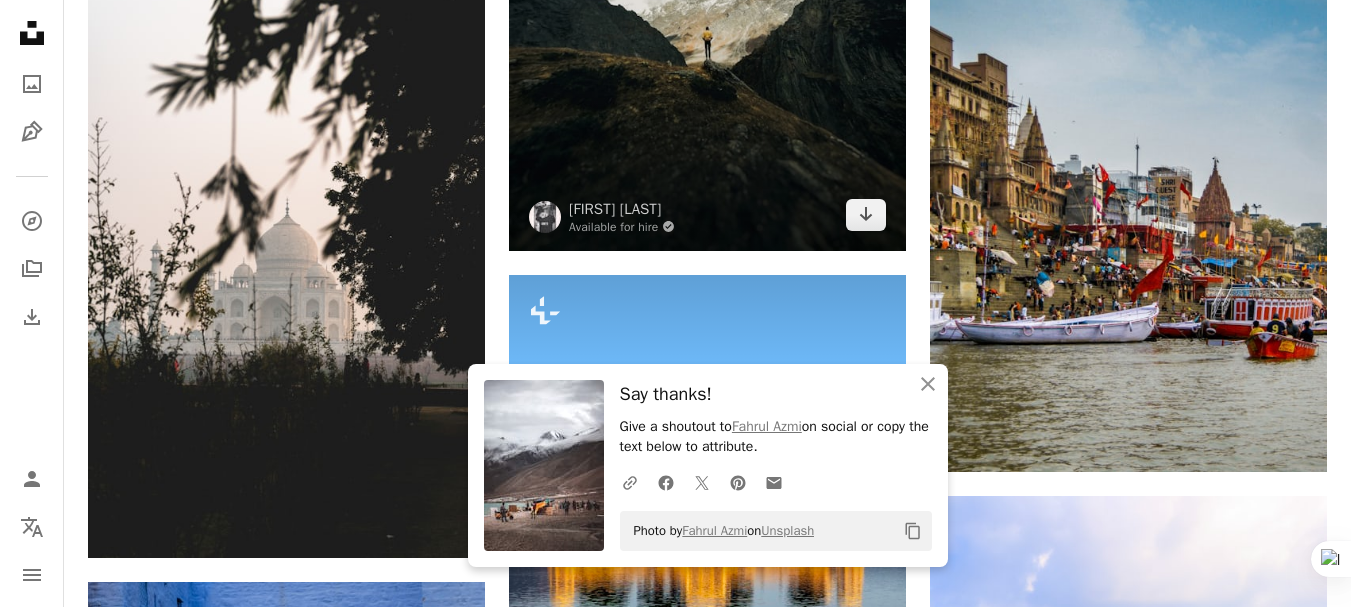 scroll, scrollTop: 2007, scrollLeft: 0, axis: vertical 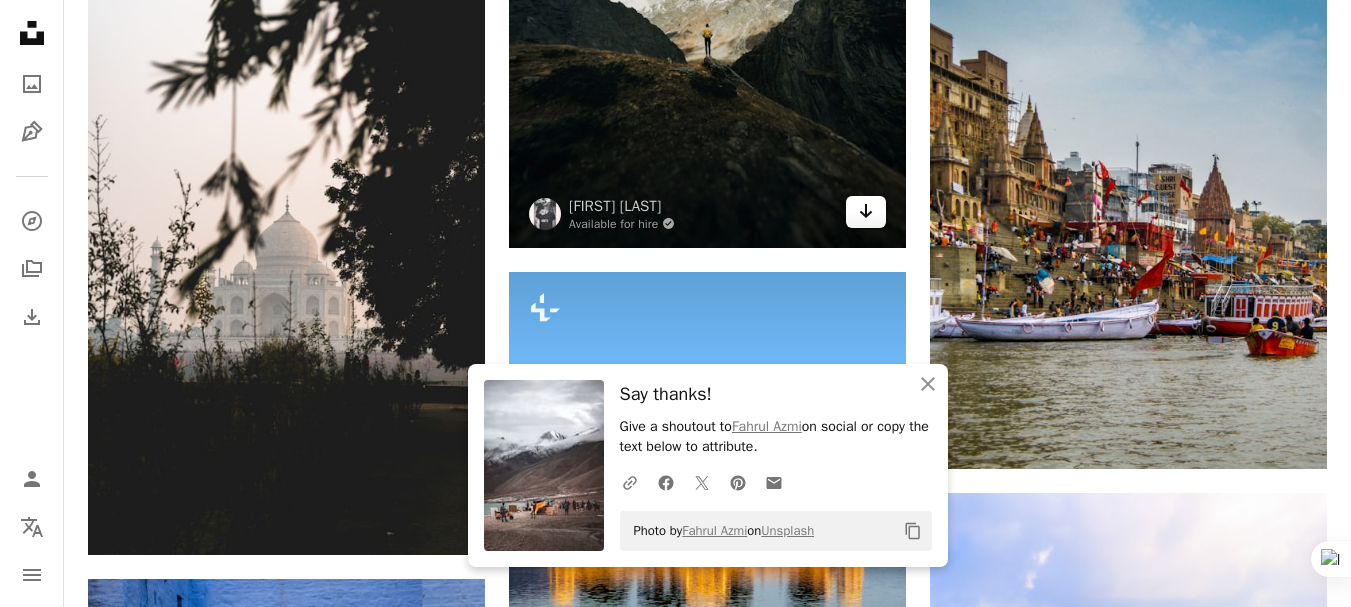 click on "Arrow pointing down" 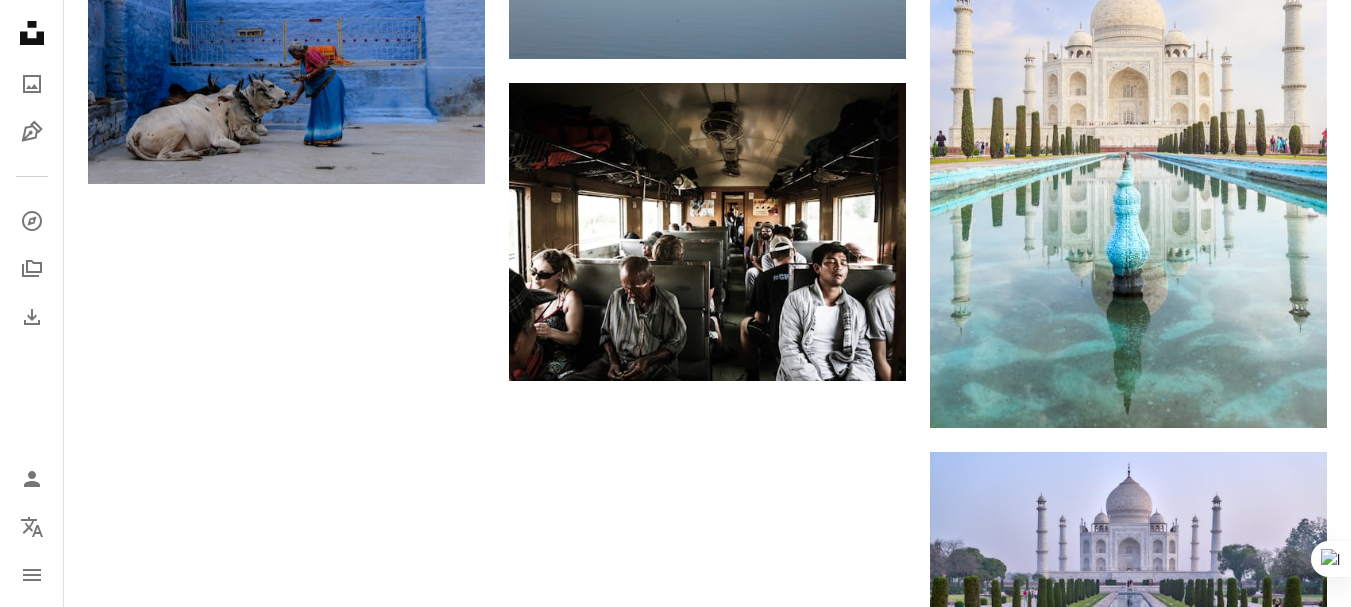 scroll, scrollTop: 2683, scrollLeft: 0, axis: vertical 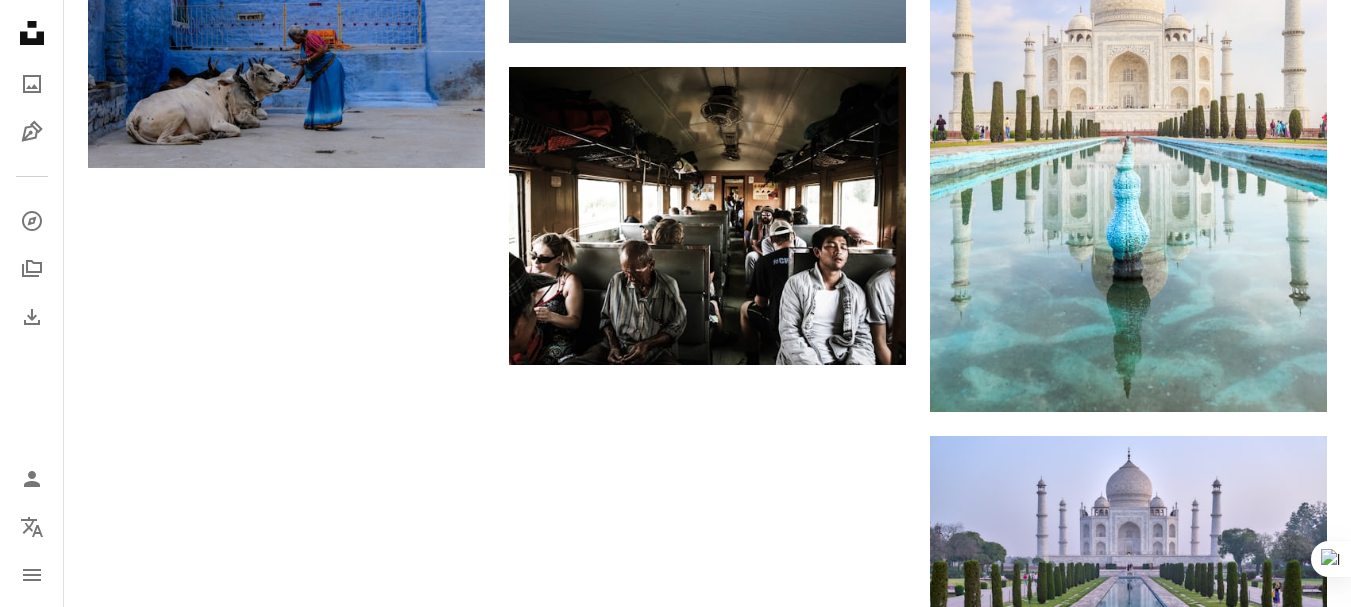 click on "Load more" at bounding box center (707, 1338) 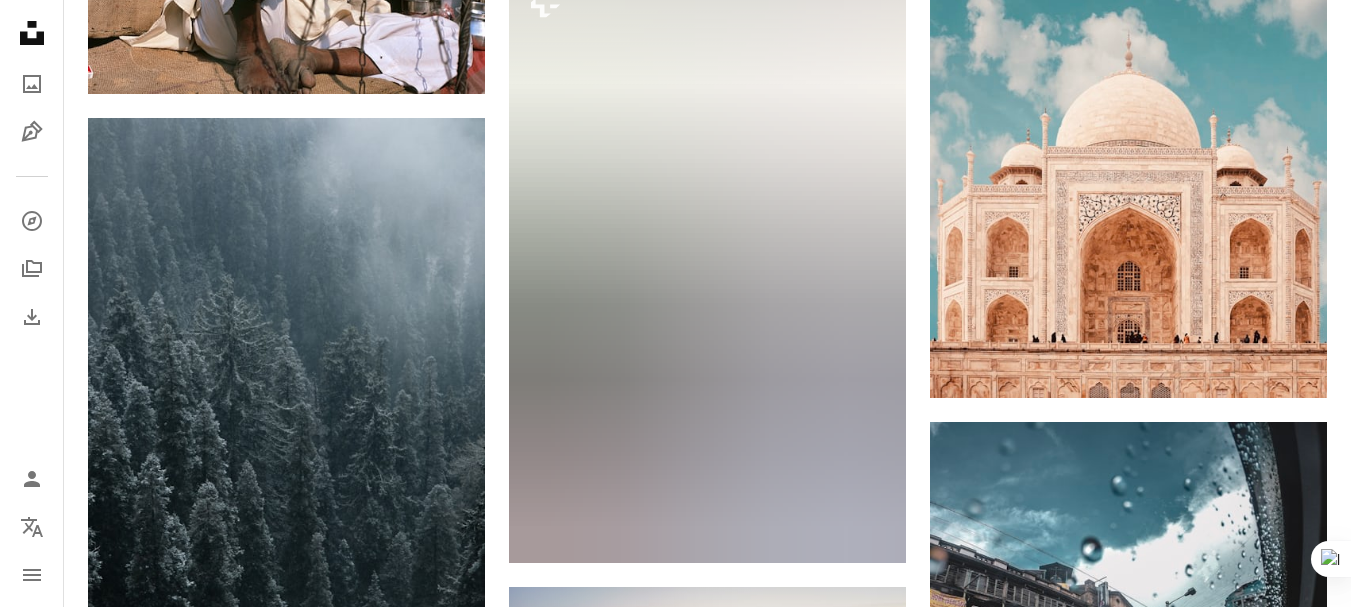 scroll, scrollTop: 5171, scrollLeft: 0, axis: vertical 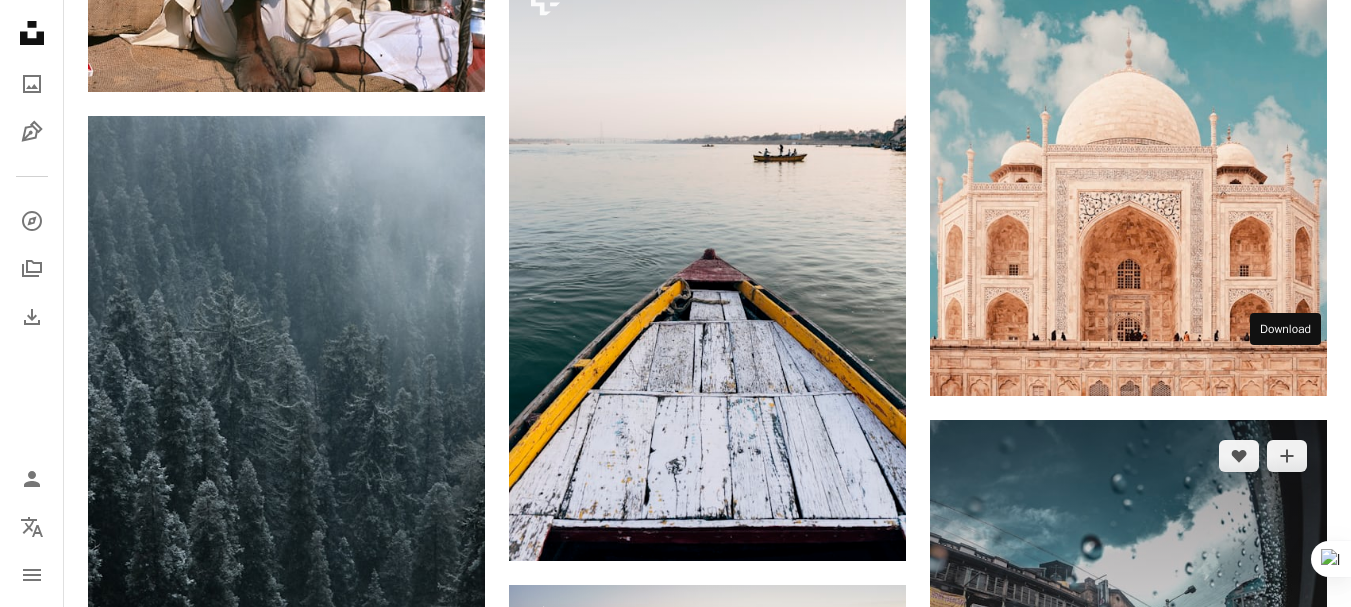 click on "Arrow pointing down" at bounding box center (1287, 913) 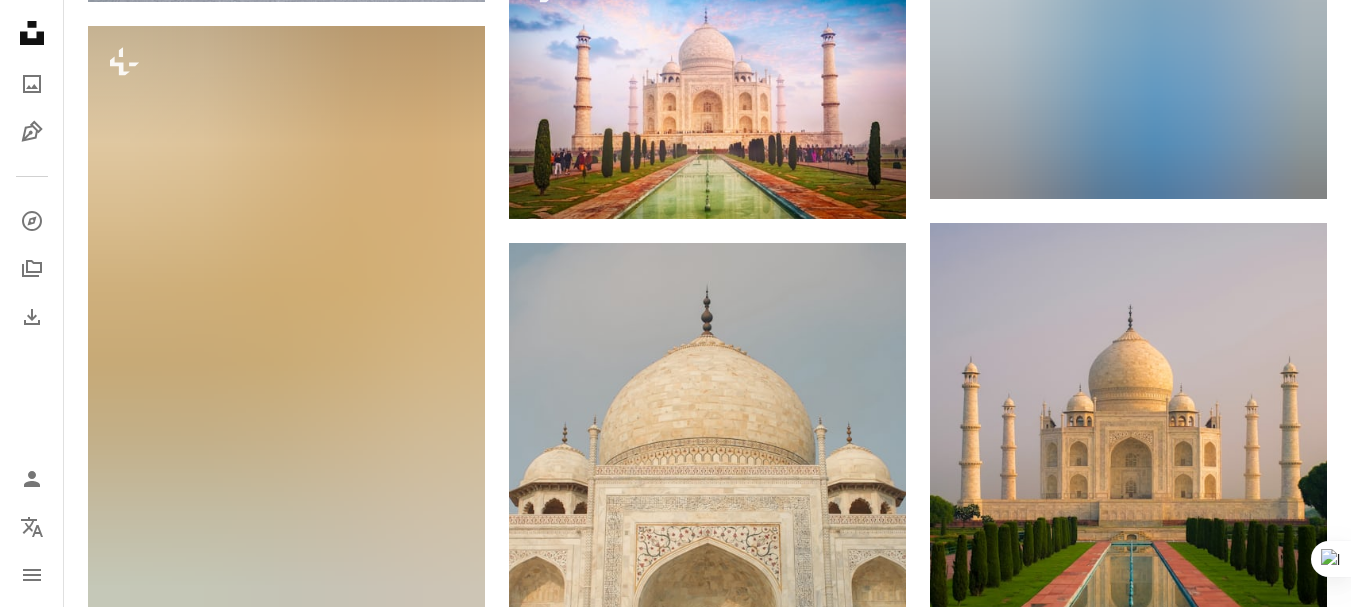 scroll, scrollTop: 9858, scrollLeft: 0, axis: vertical 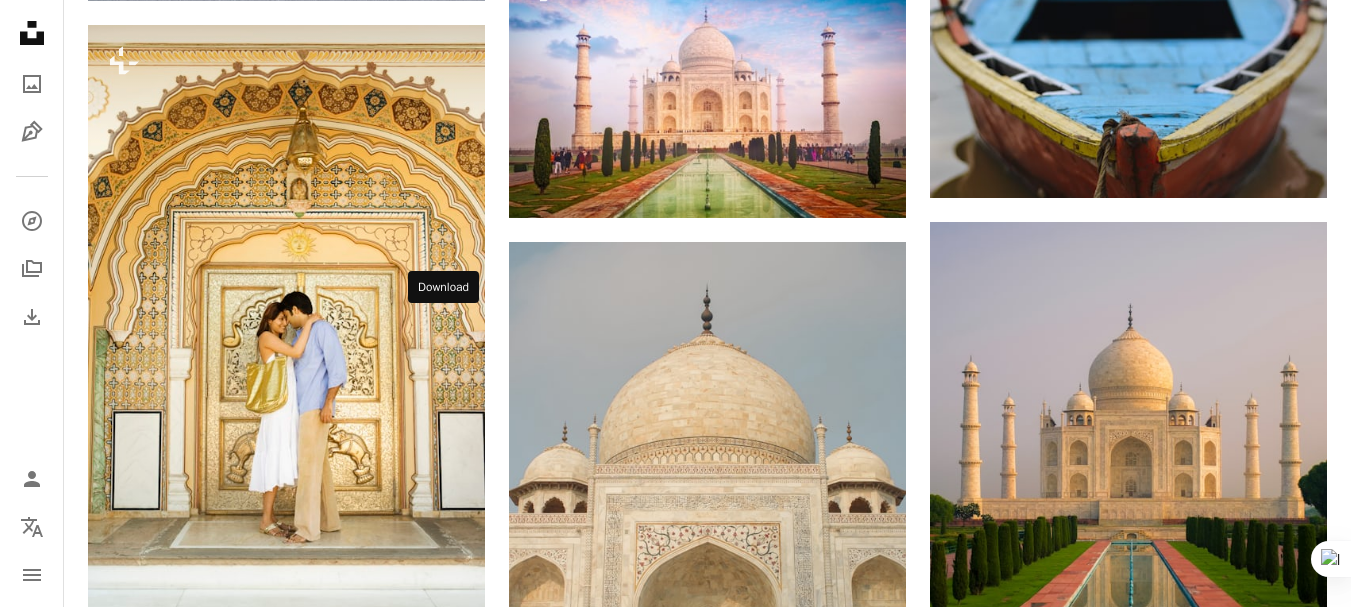 click on "Arrow pointing down" at bounding box center [445, 873] 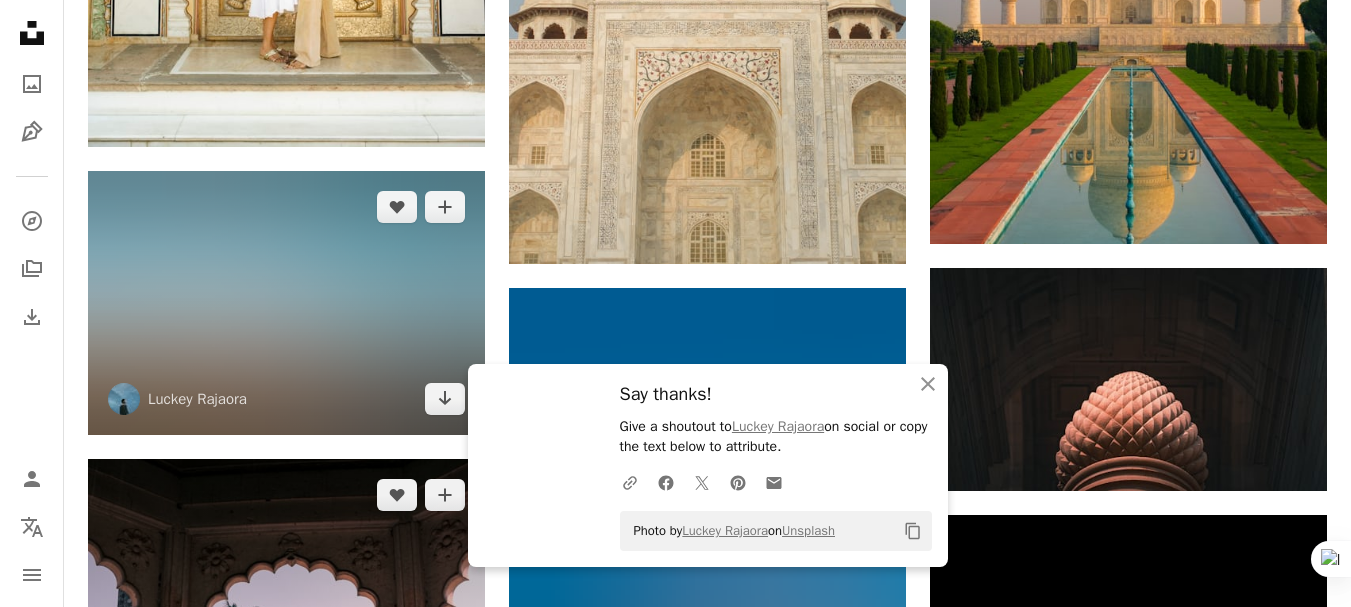 scroll, scrollTop: 10362, scrollLeft: 0, axis: vertical 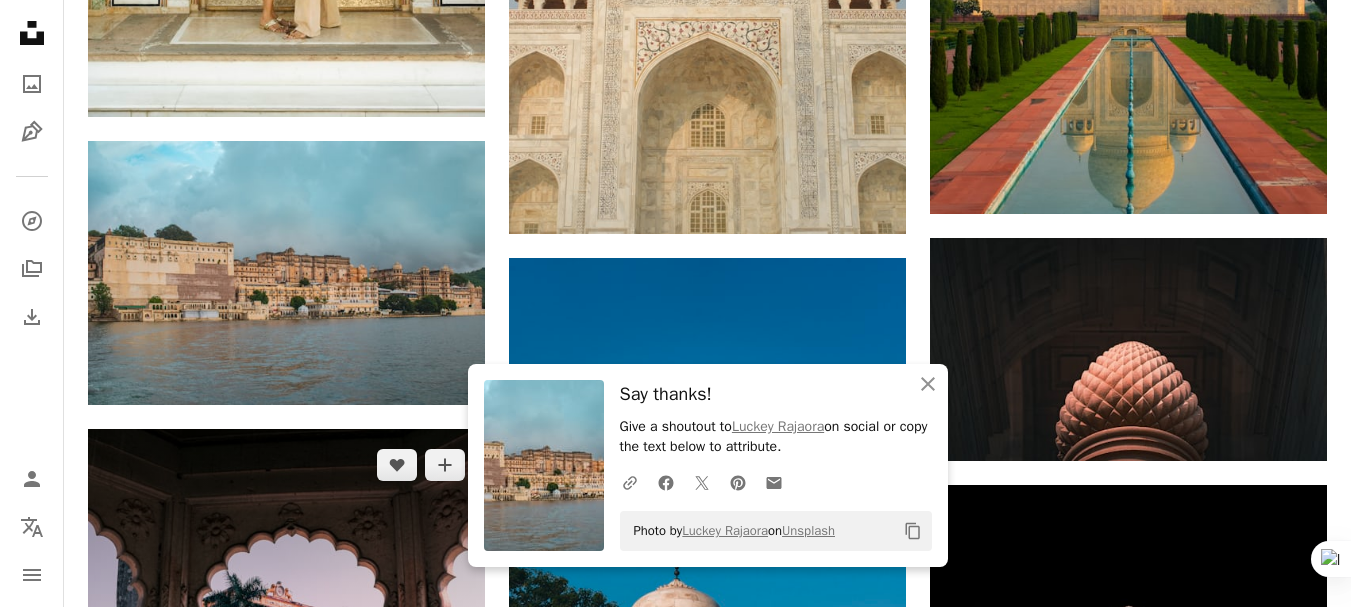 click on "Arrow pointing down" at bounding box center [445, 889] 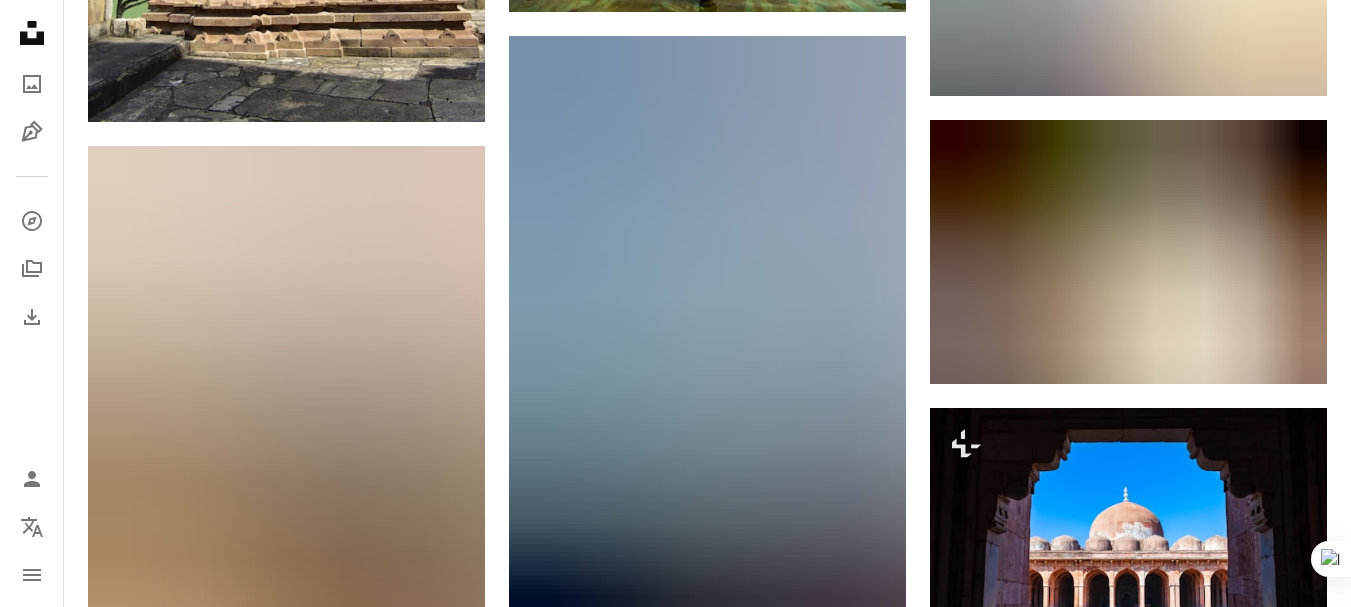 scroll, scrollTop: 37898, scrollLeft: 0, axis: vertical 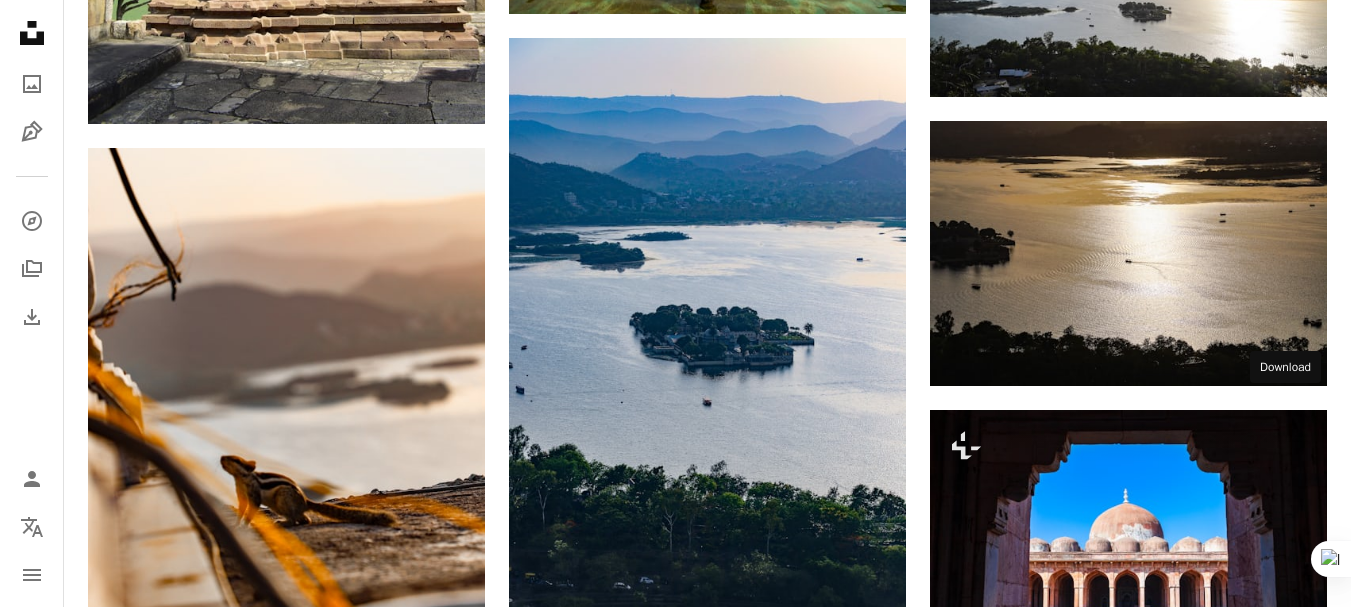click 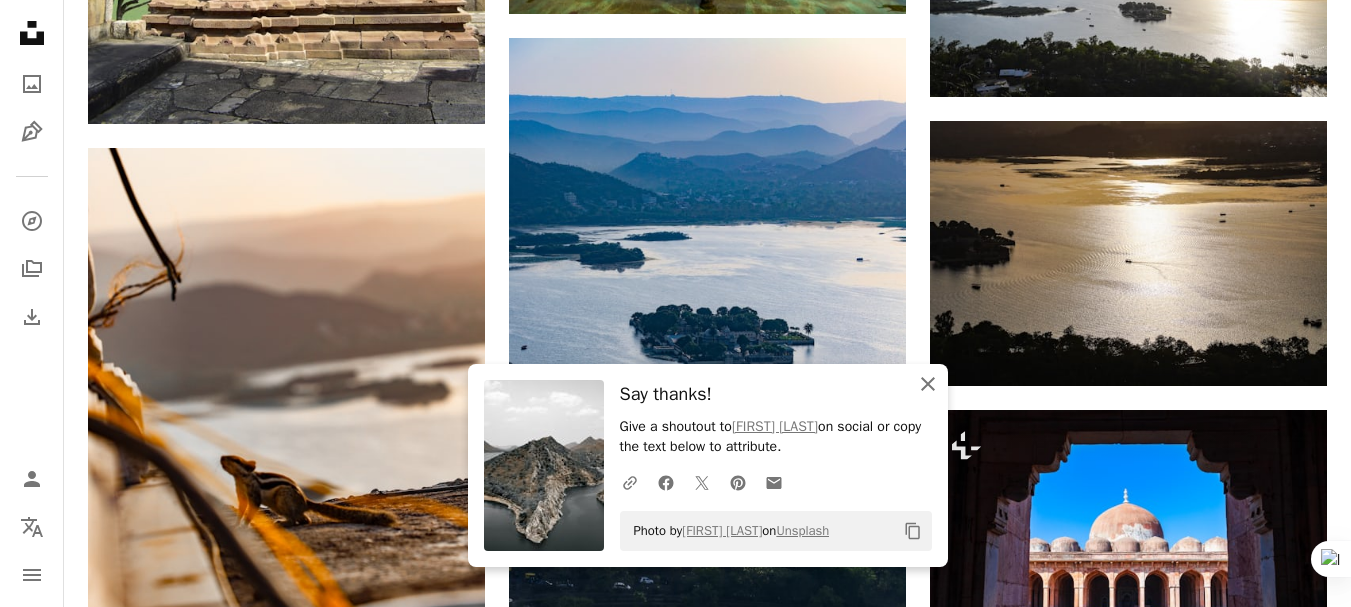 click 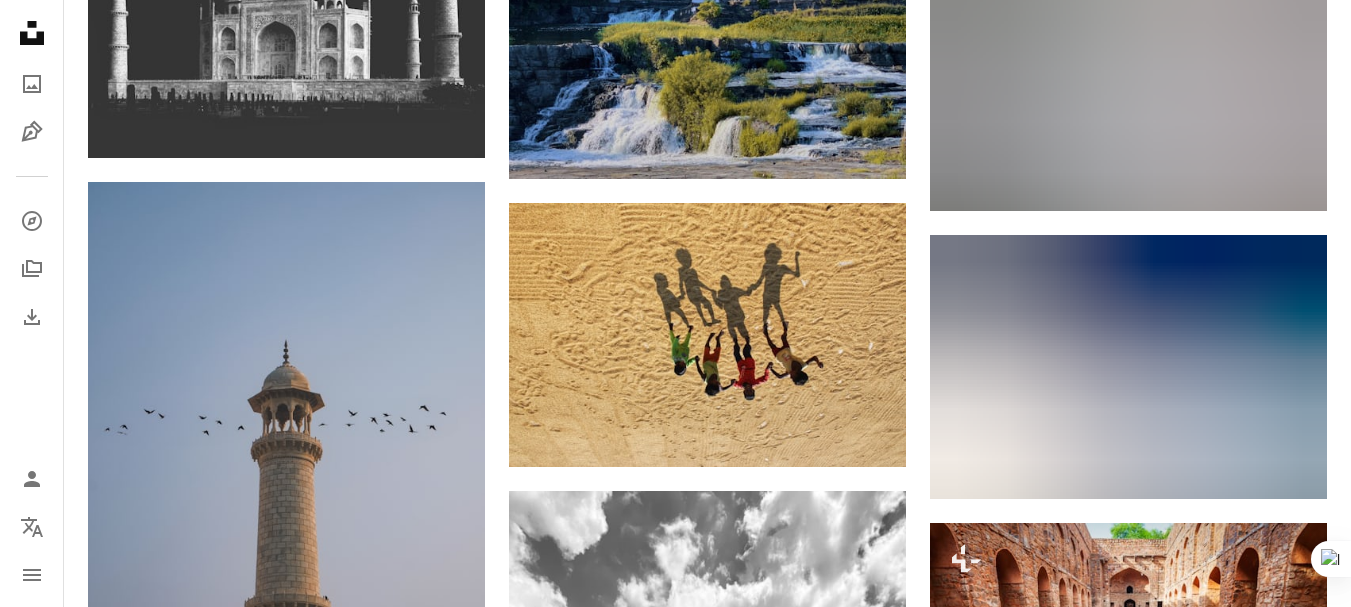 scroll, scrollTop: 40436, scrollLeft: 0, axis: vertical 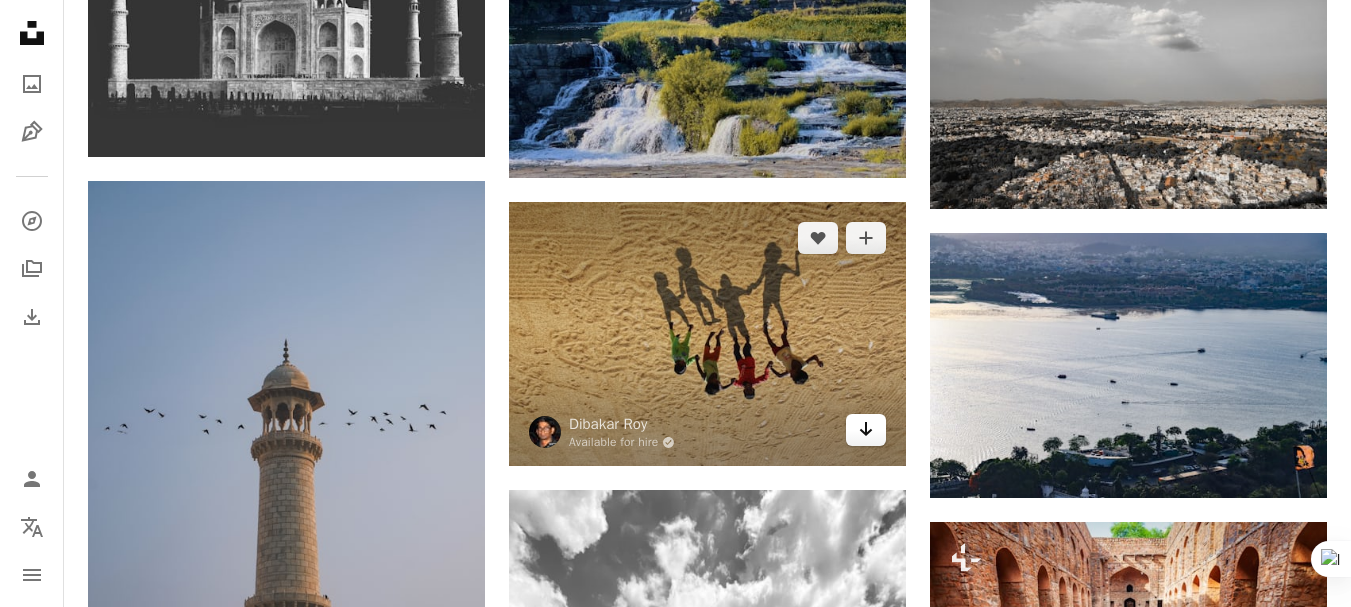 click on "Arrow pointing down" 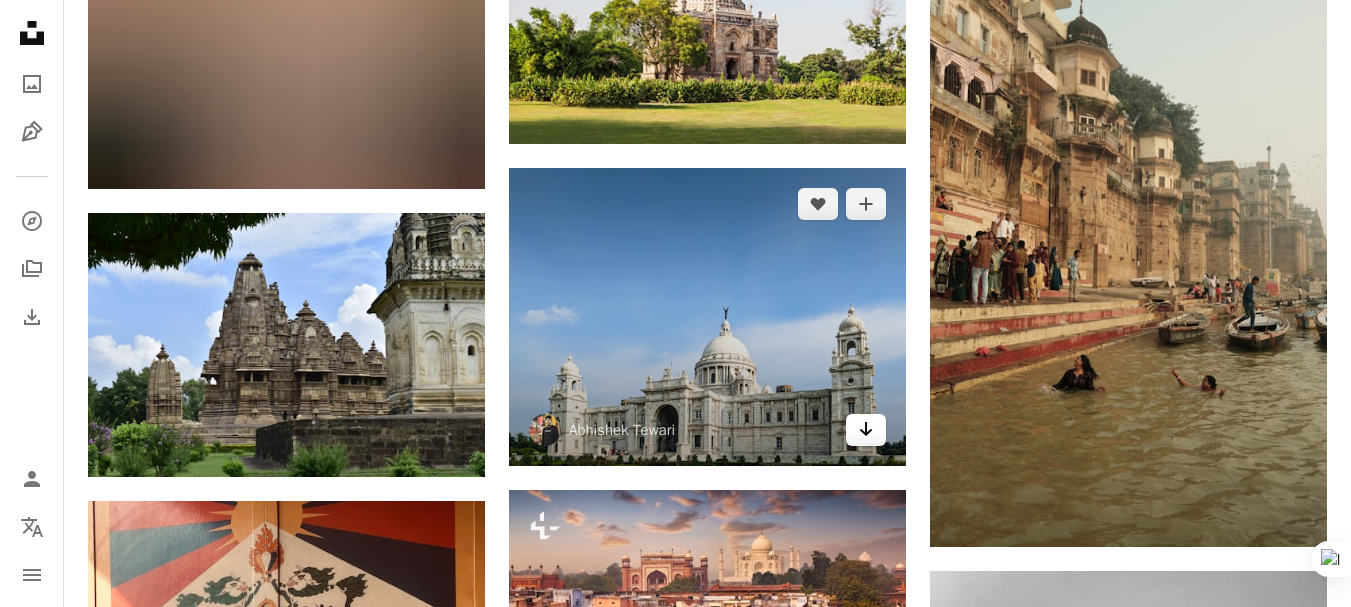 scroll, scrollTop: 54791, scrollLeft: 0, axis: vertical 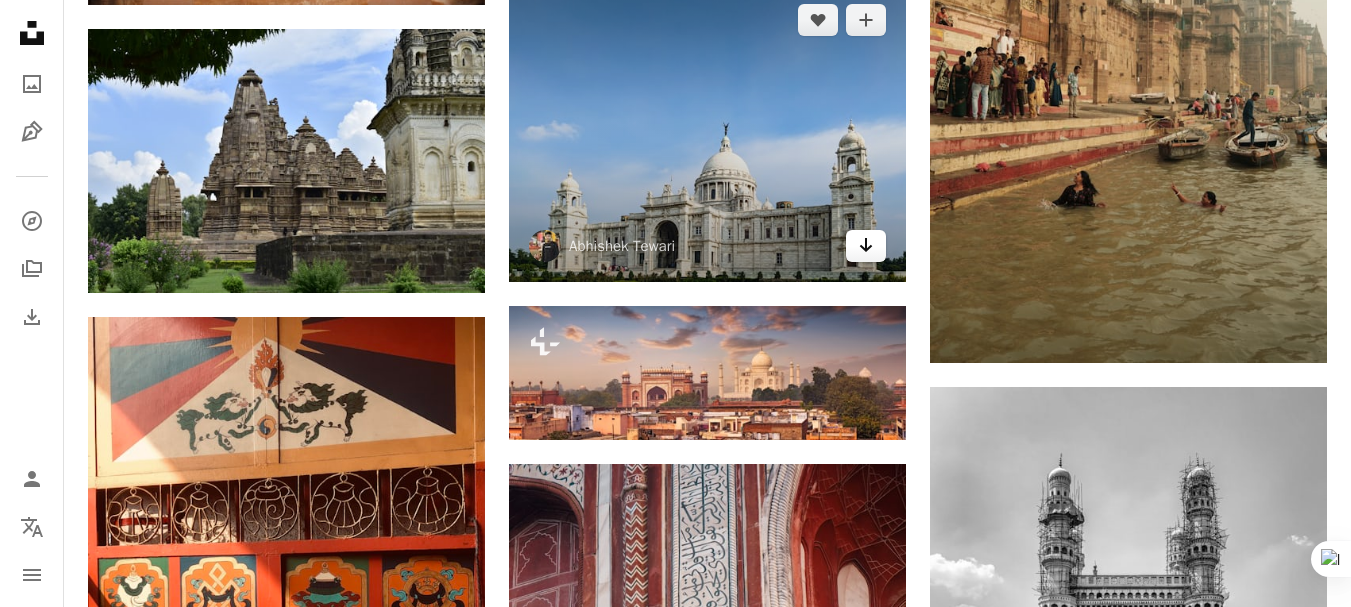 click on "Arrow pointing down" 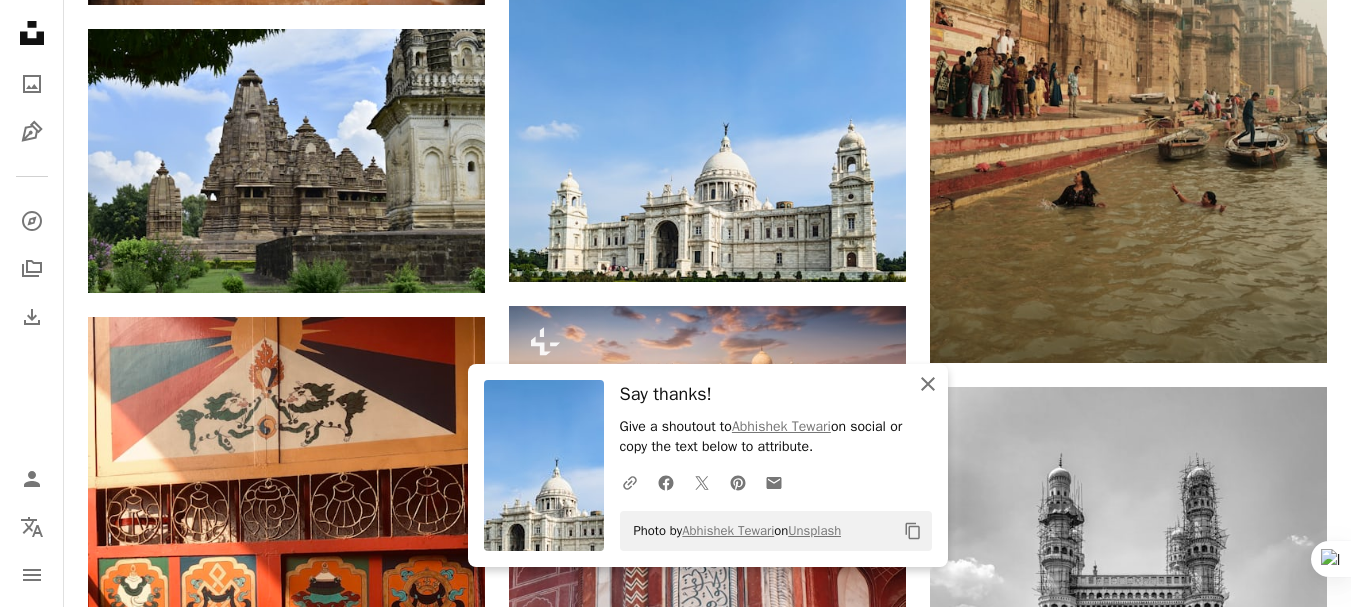 click on "An X shape" 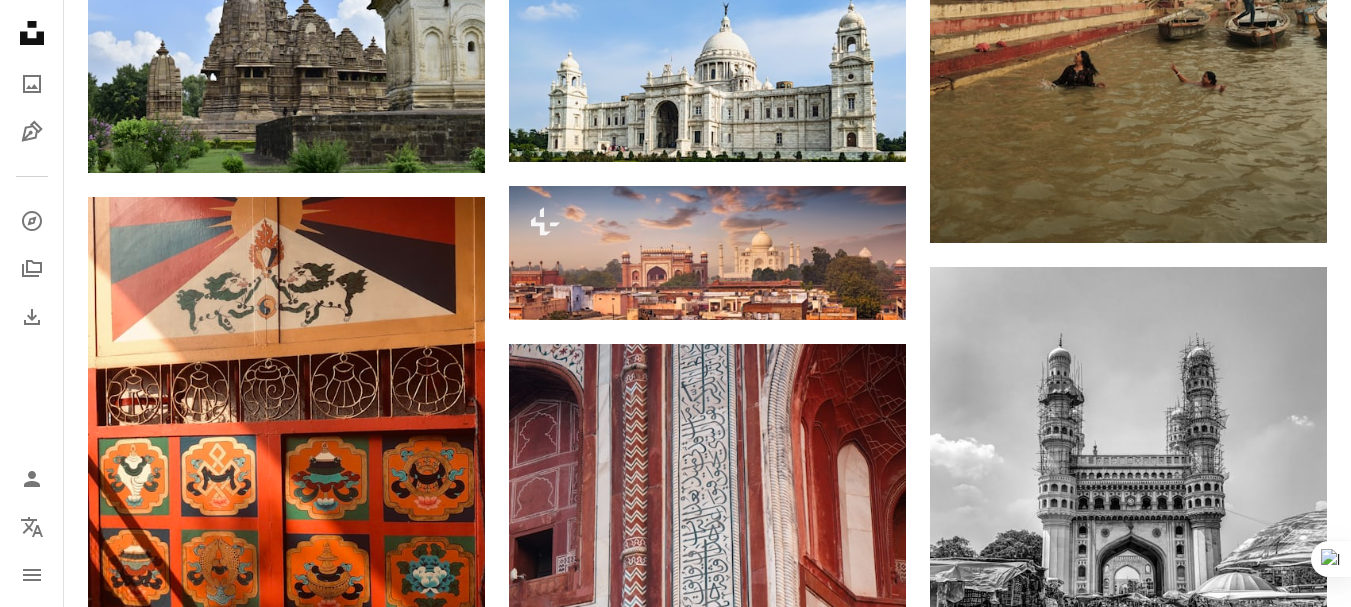 scroll, scrollTop: 54951, scrollLeft: 0, axis: vertical 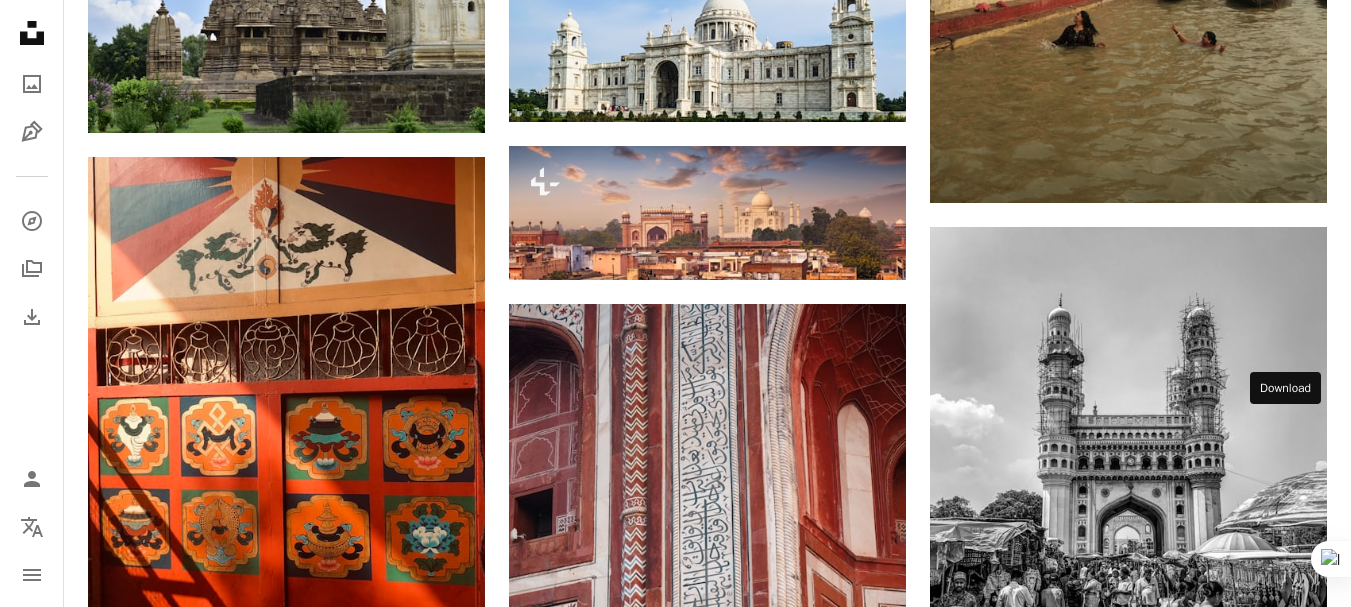 click on "Arrow pointing down" at bounding box center (1287, 1530) 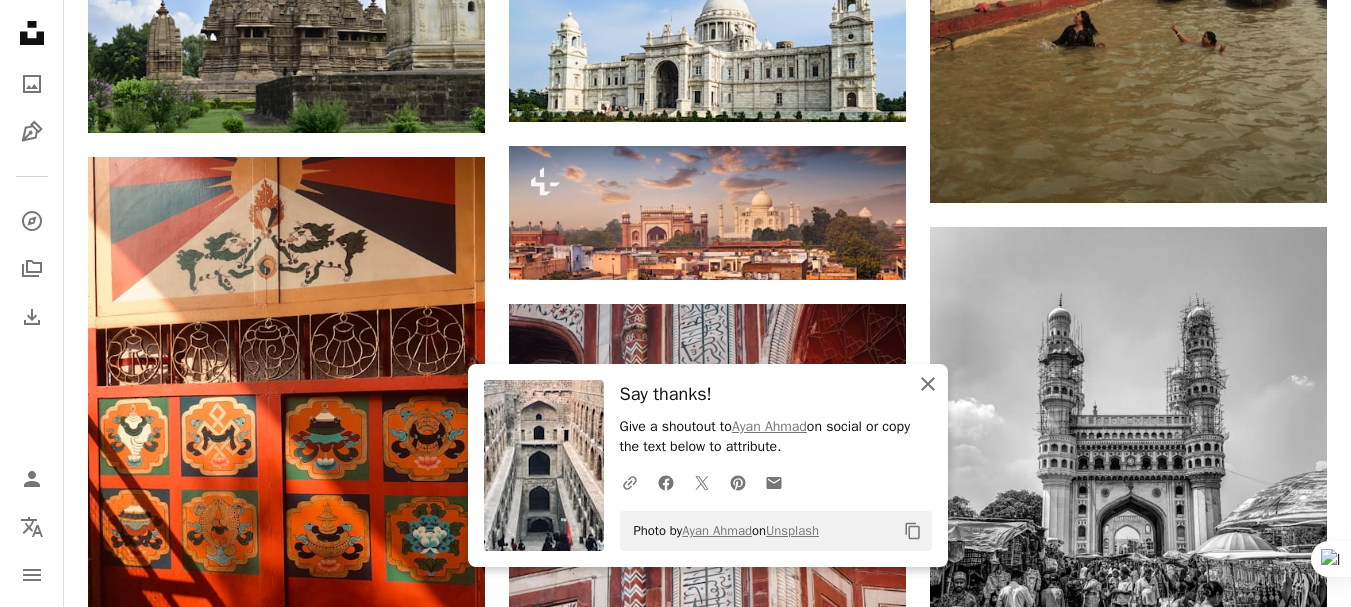 click on "An X shape" 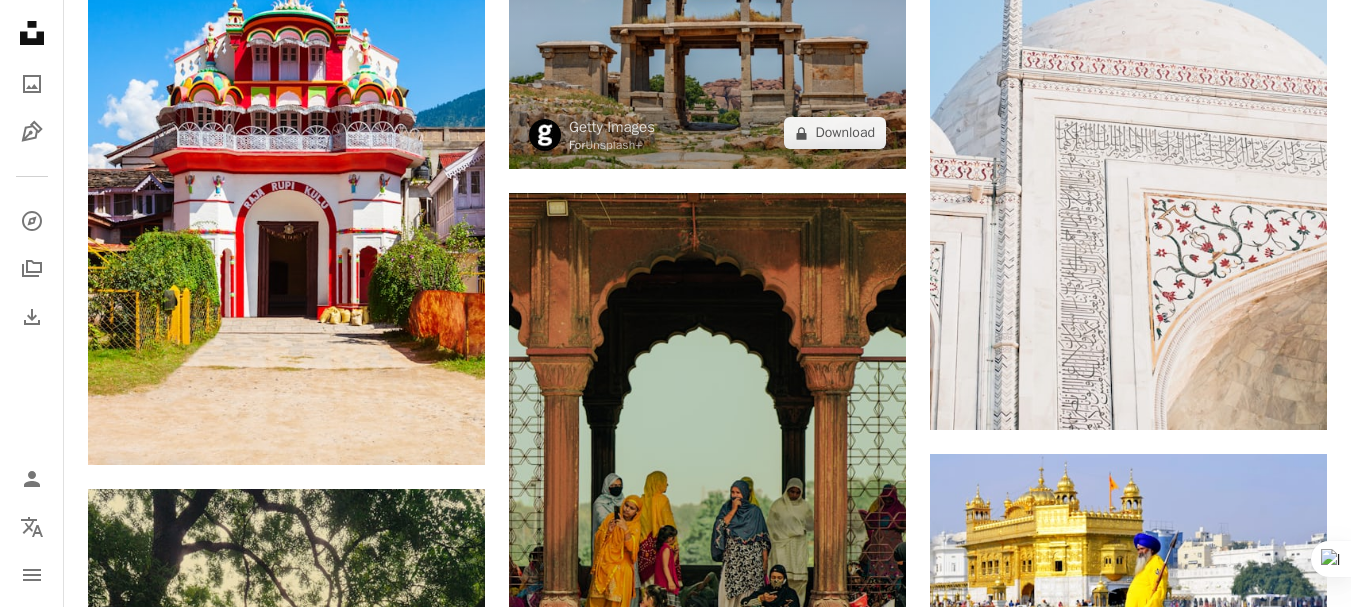 scroll, scrollTop: 57642, scrollLeft: 0, axis: vertical 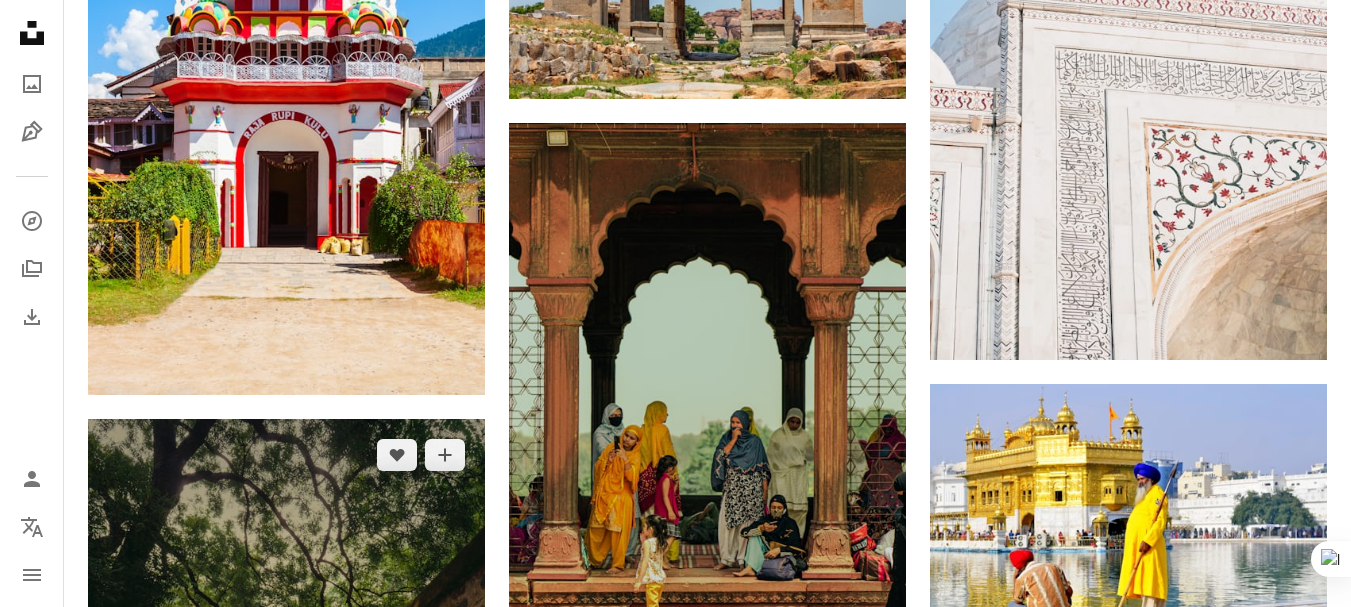 click on "Arrow pointing down" at bounding box center [445, 978] 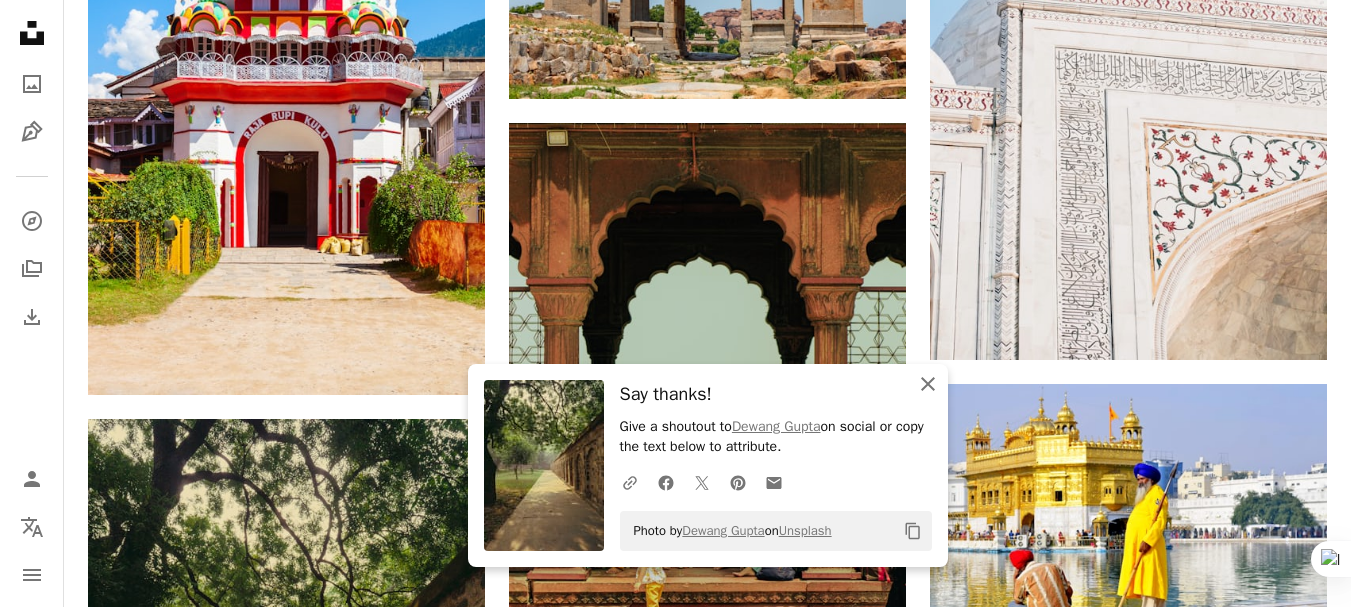click on "An X shape" 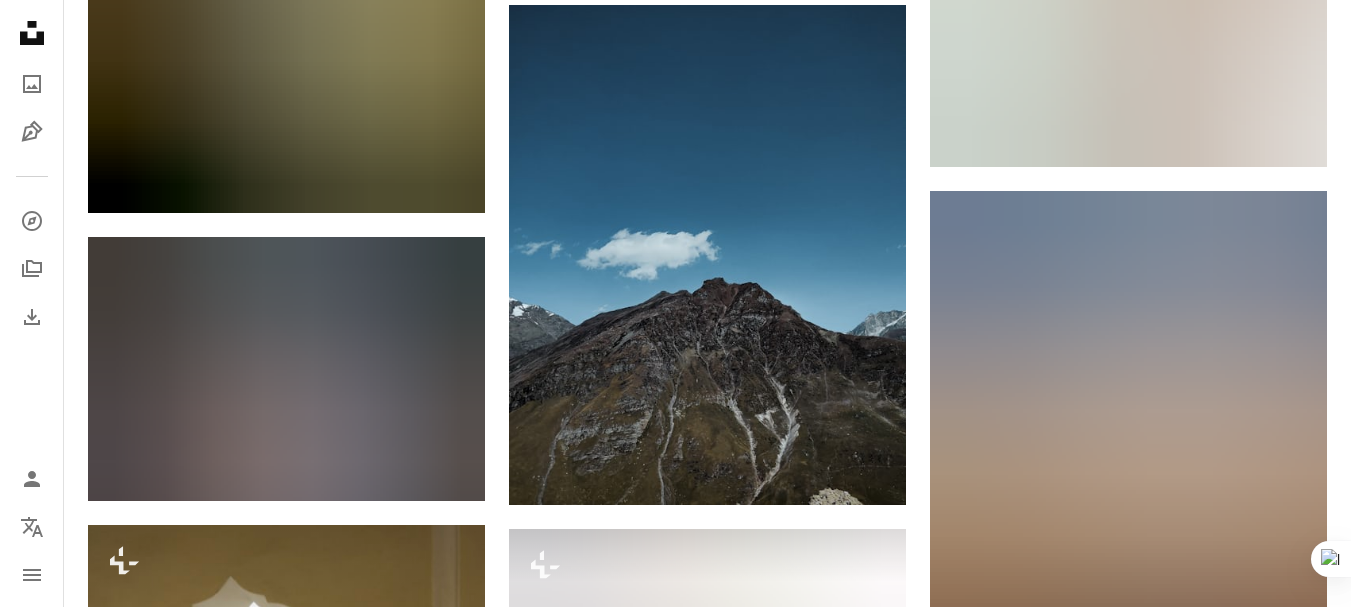 scroll, scrollTop: 63645, scrollLeft: 0, axis: vertical 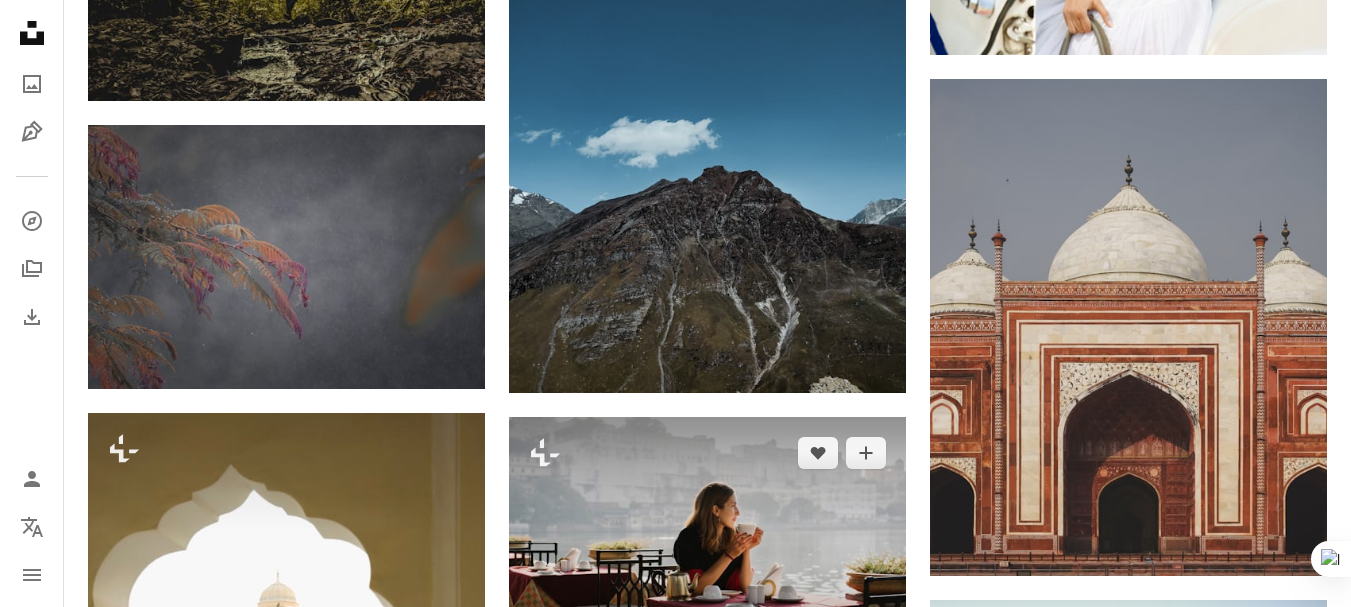 click at bounding box center [707, 549] 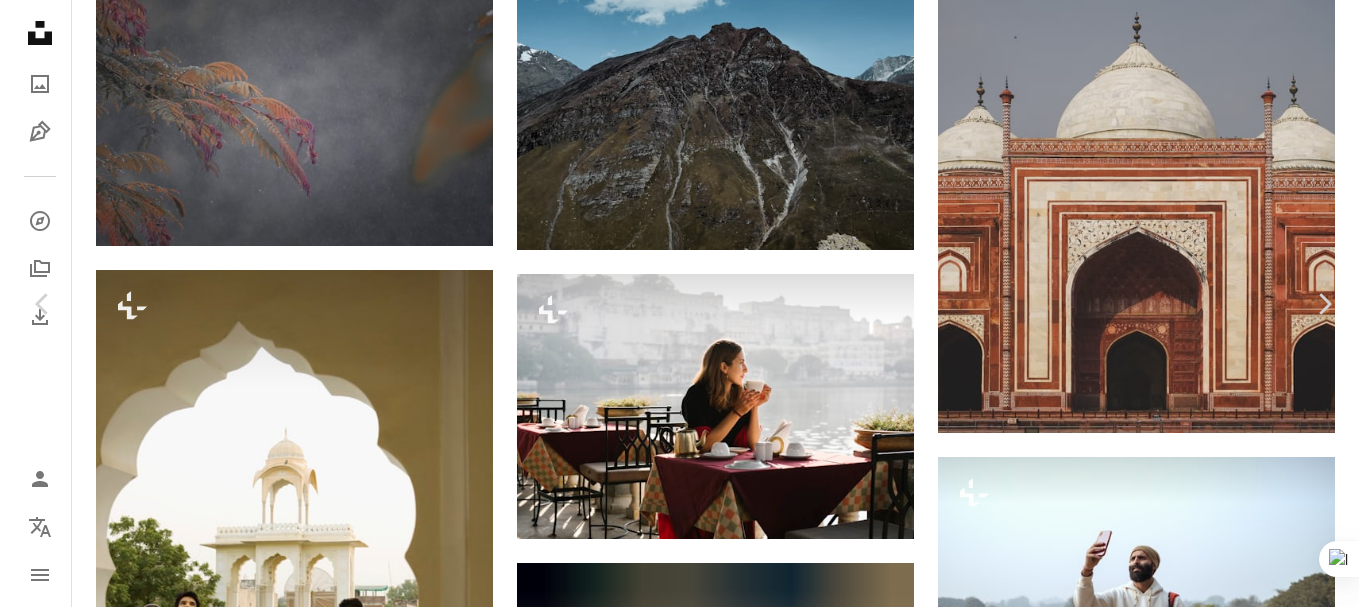 scroll, scrollTop: 63384, scrollLeft: 0, axis: vertical 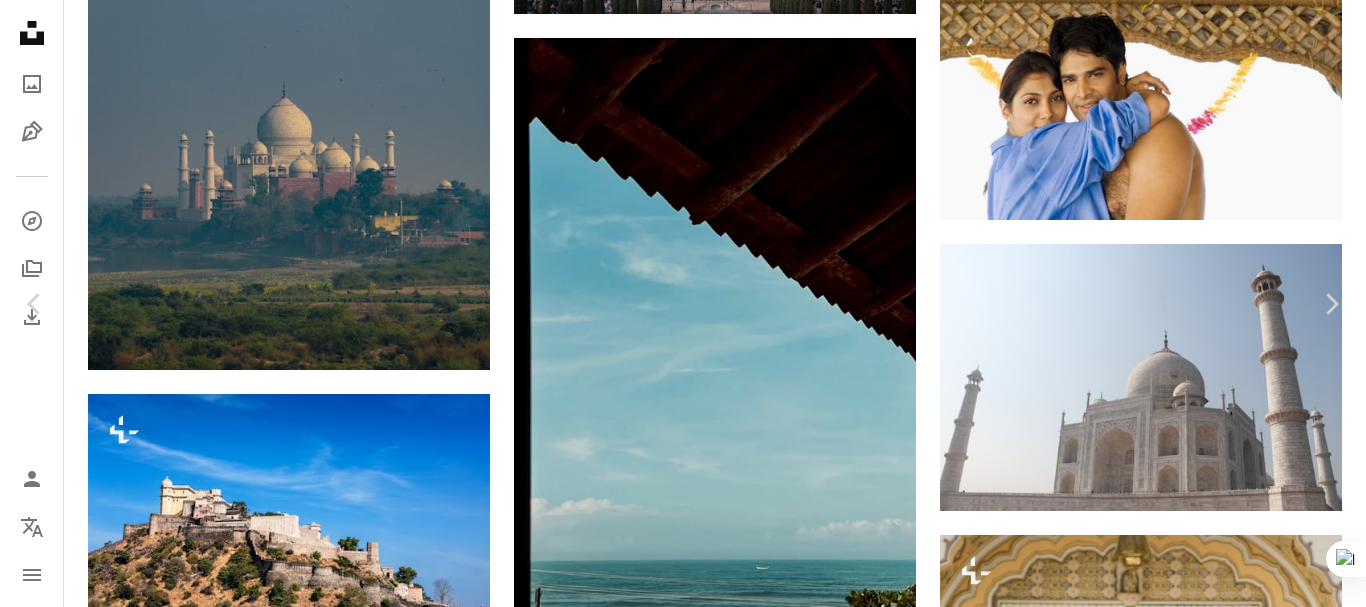 click on "An X shape" at bounding box center (20, 20) 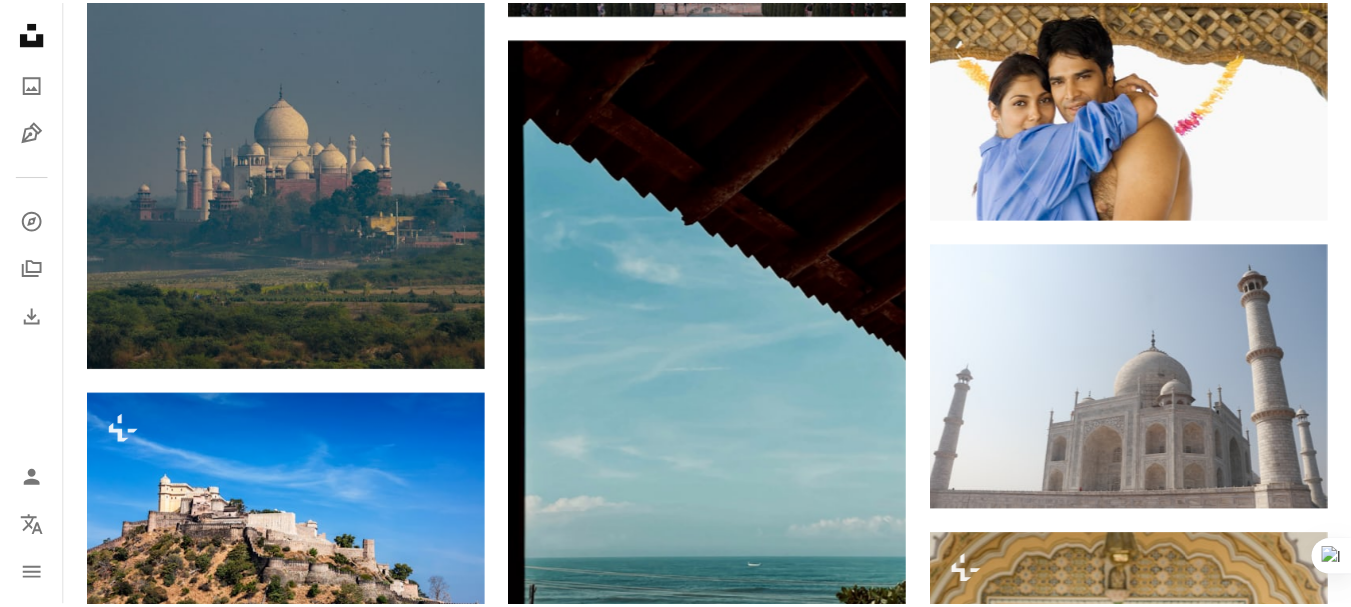 scroll, scrollTop: 63719, scrollLeft: 0, axis: vertical 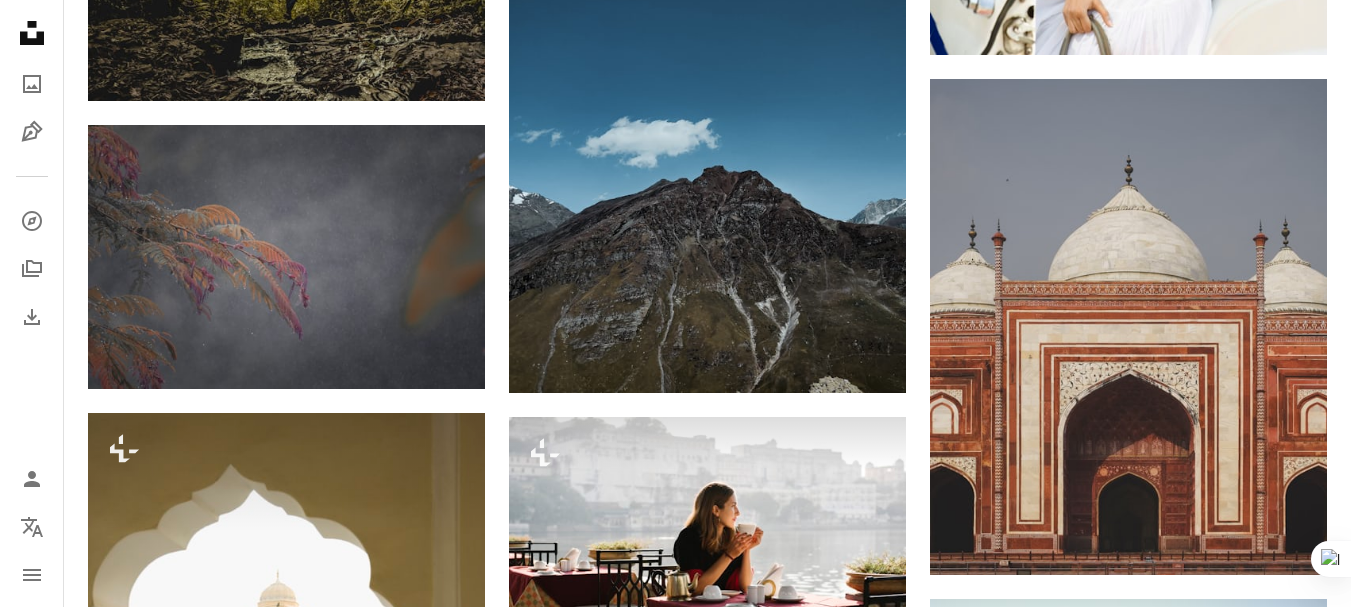 click on "Arrow pointing down" 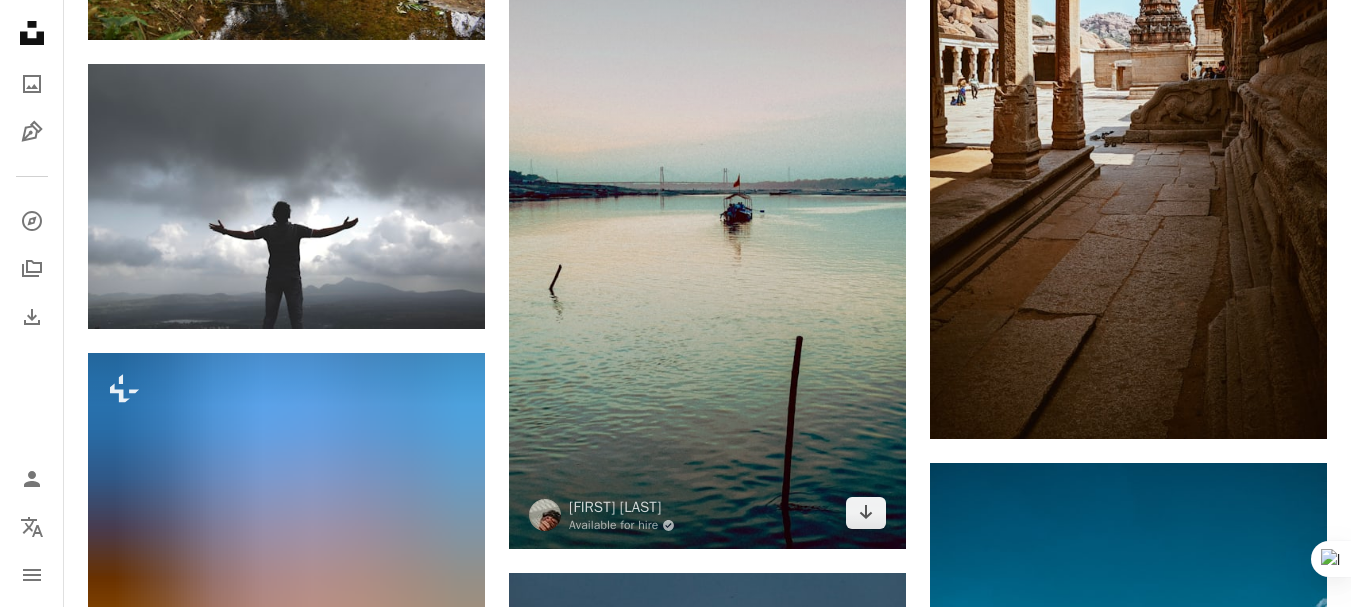 scroll, scrollTop: 67755, scrollLeft: 0, axis: vertical 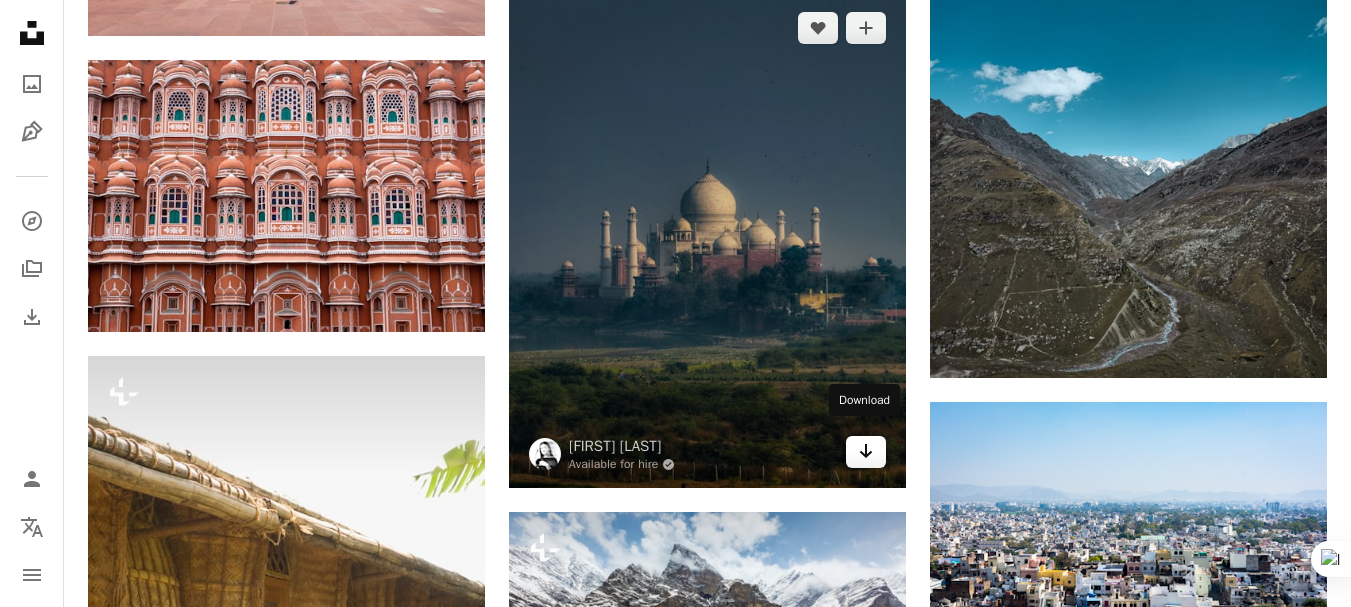 click on "Arrow pointing down" 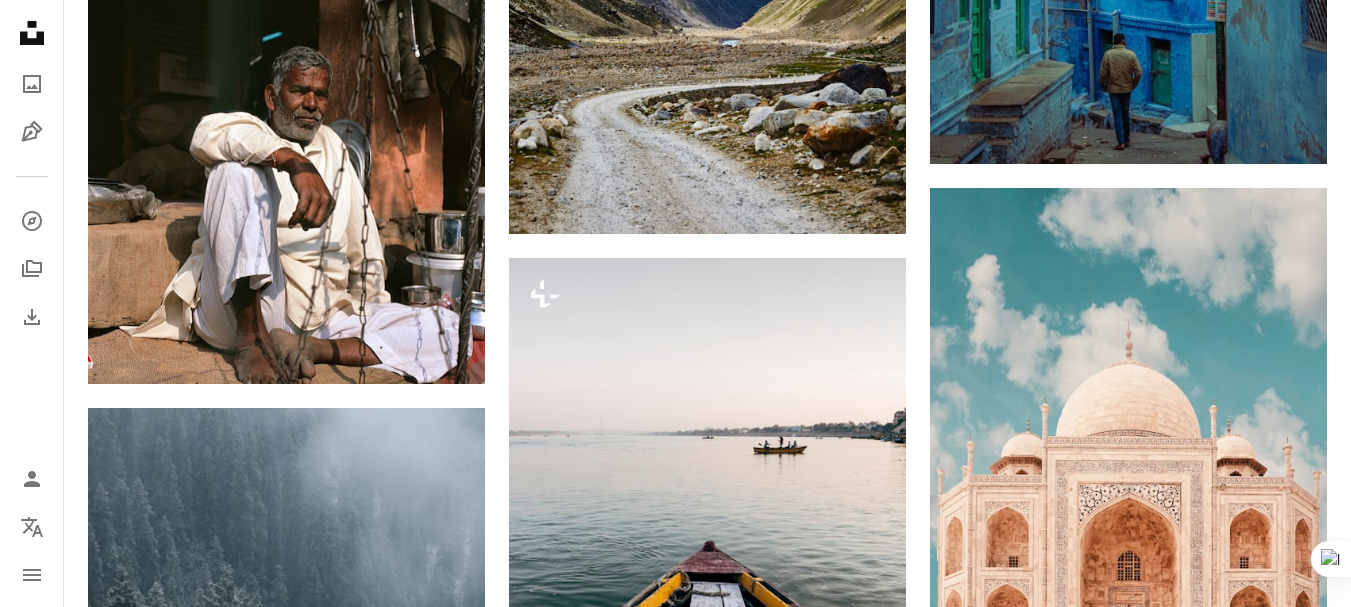scroll, scrollTop: 0, scrollLeft: 0, axis: both 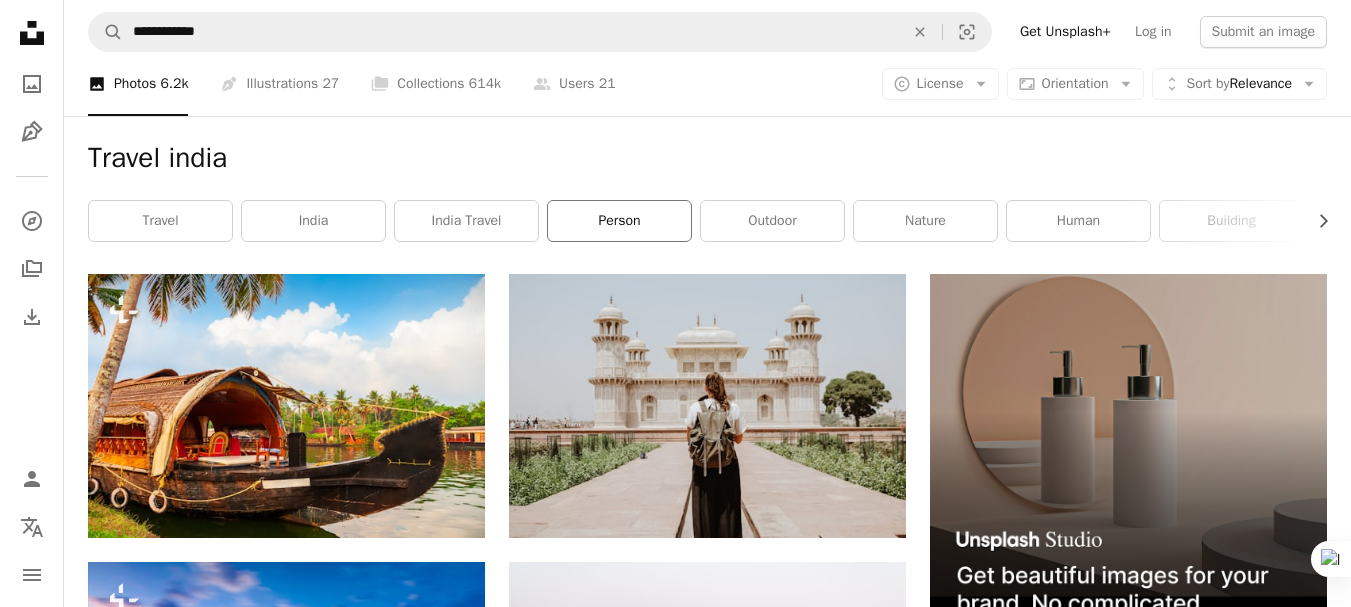 click on "person" at bounding box center (619, 221) 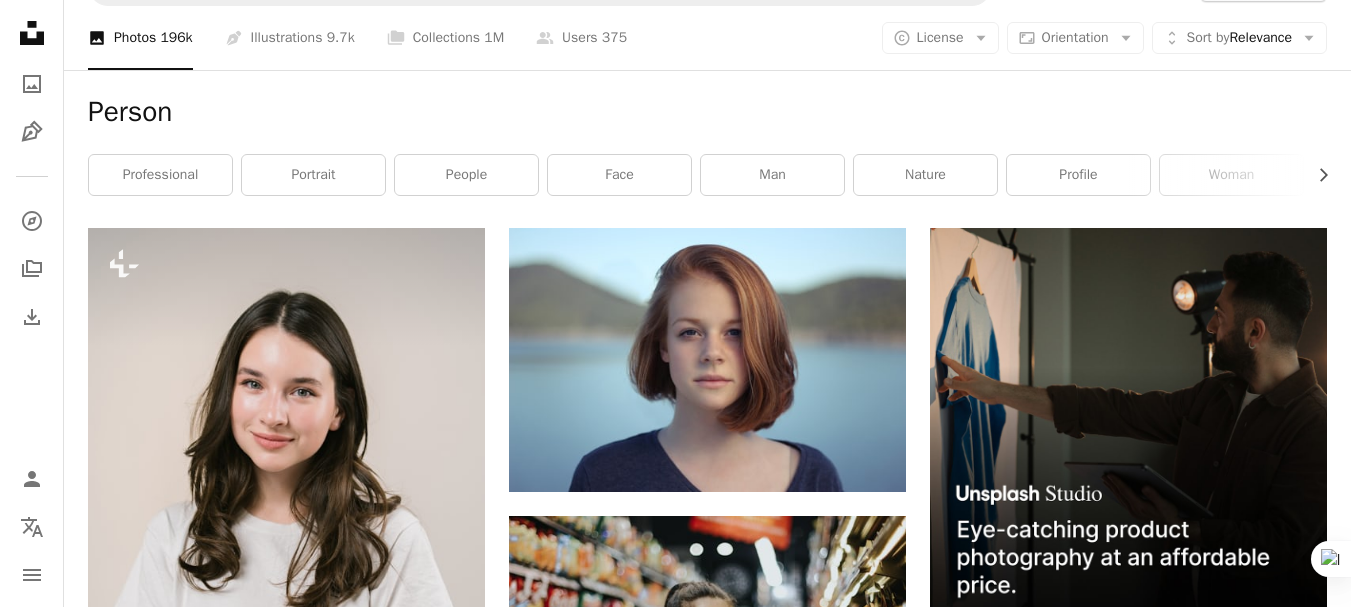 scroll, scrollTop: 0, scrollLeft: 0, axis: both 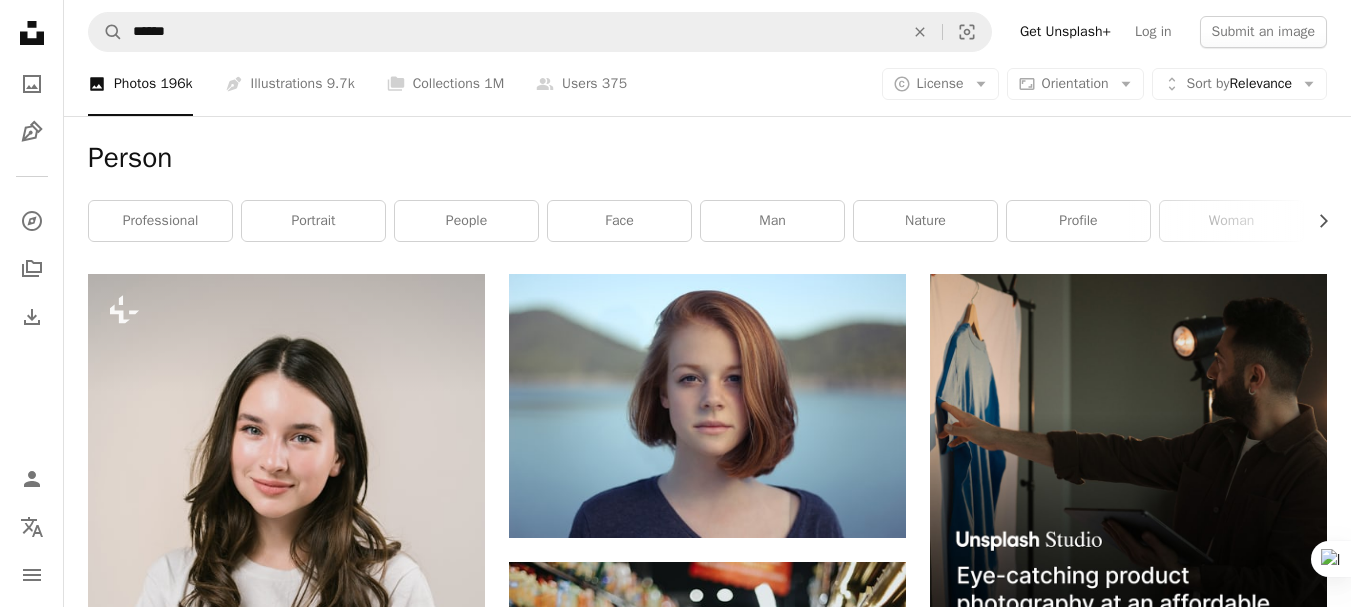 click on "A magnifying glass ****** An X shape Visual search Get Unsplash+ Log in Submit an image" at bounding box center [707, 32] 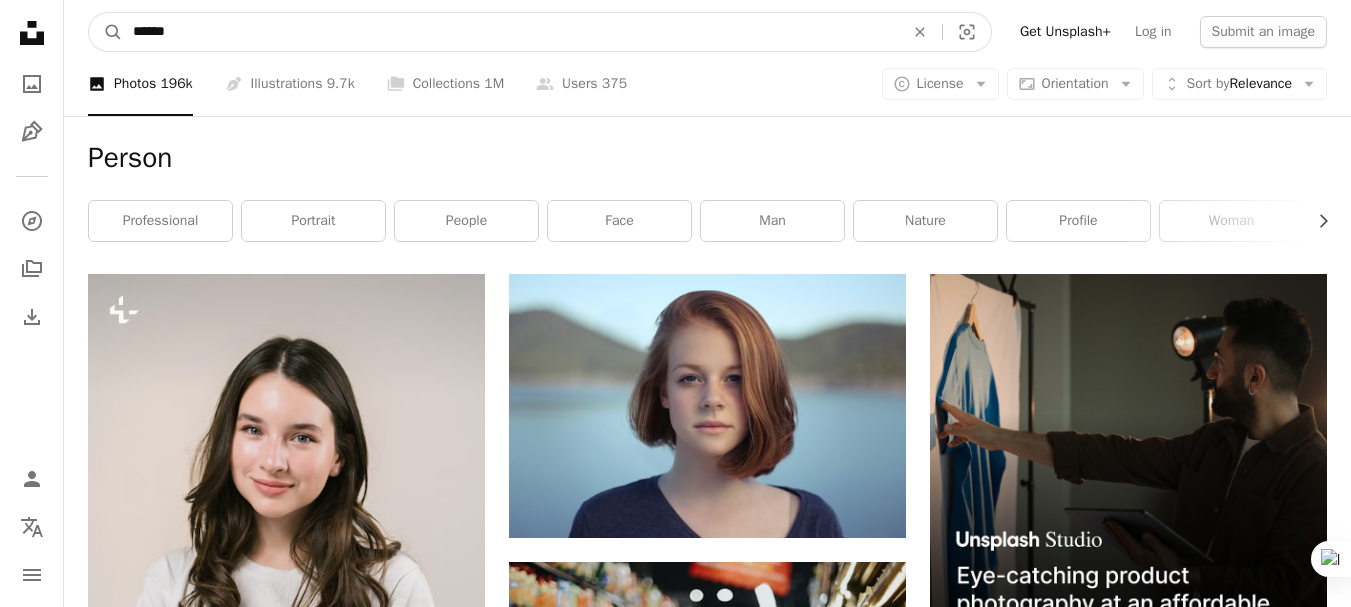 click on "******" at bounding box center [510, 32] 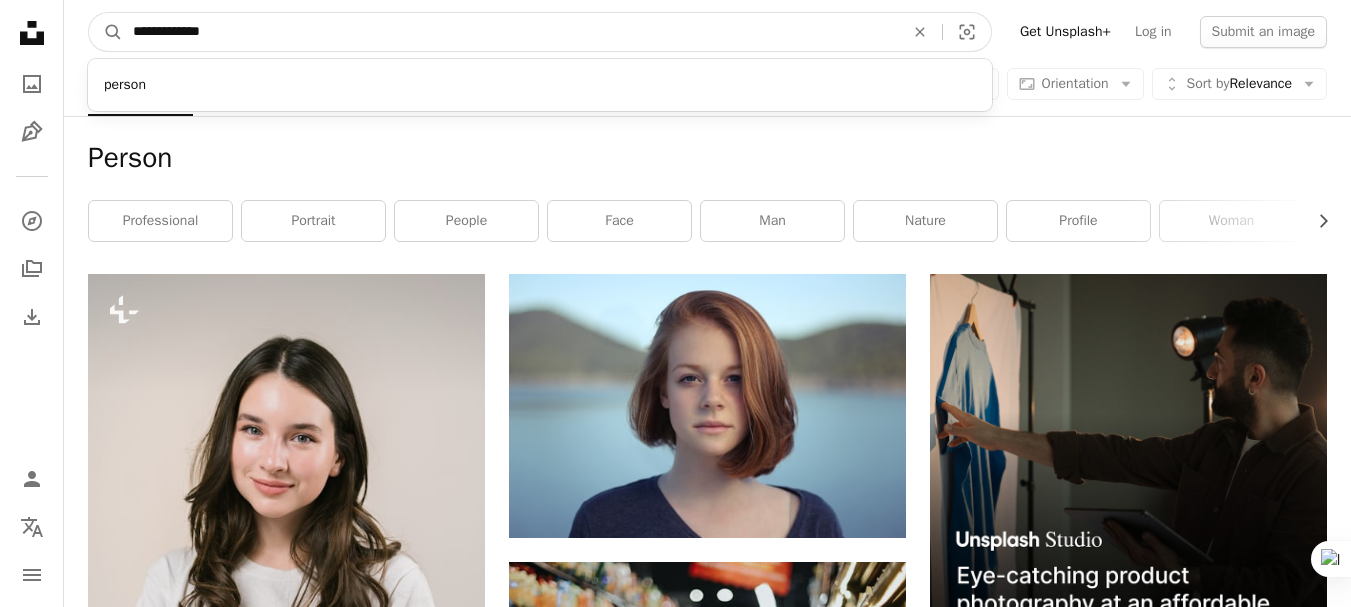type on "**********" 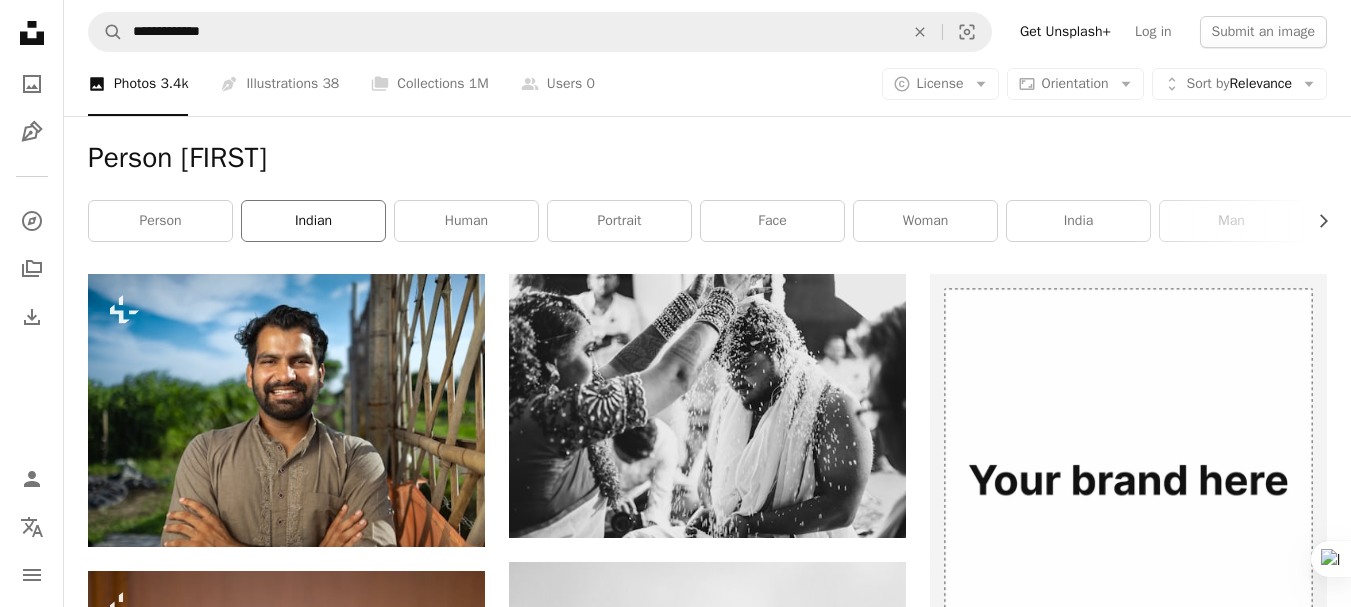 click on "indian" at bounding box center (313, 221) 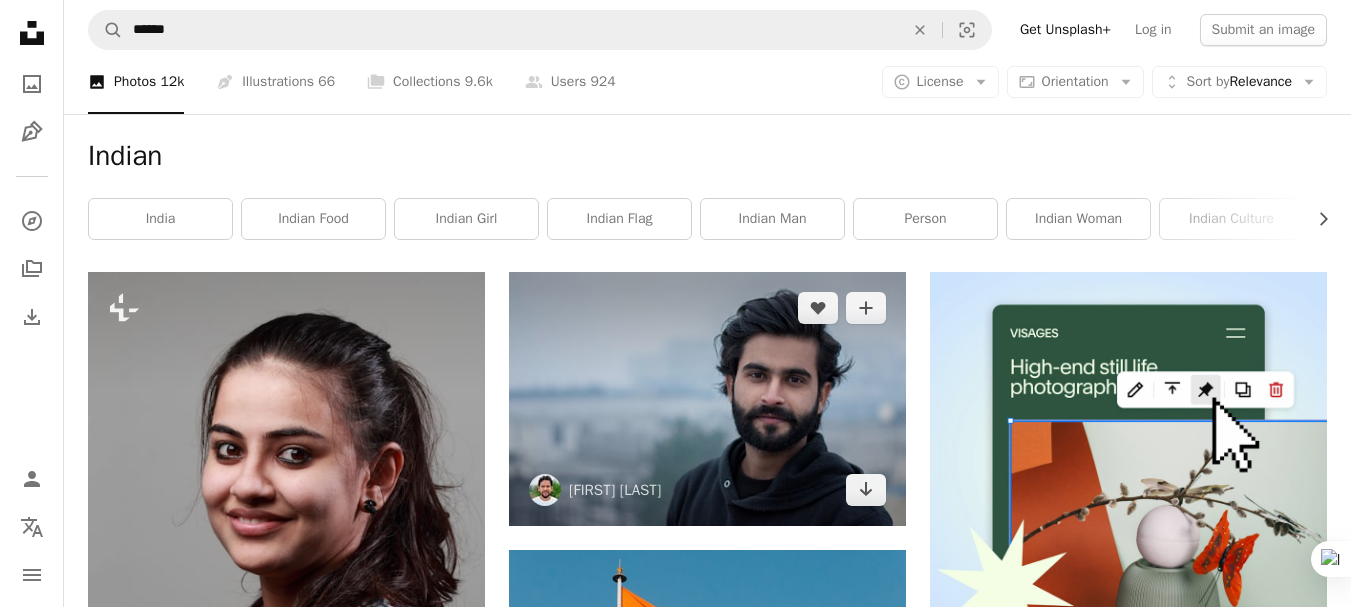 scroll, scrollTop: 0, scrollLeft: 0, axis: both 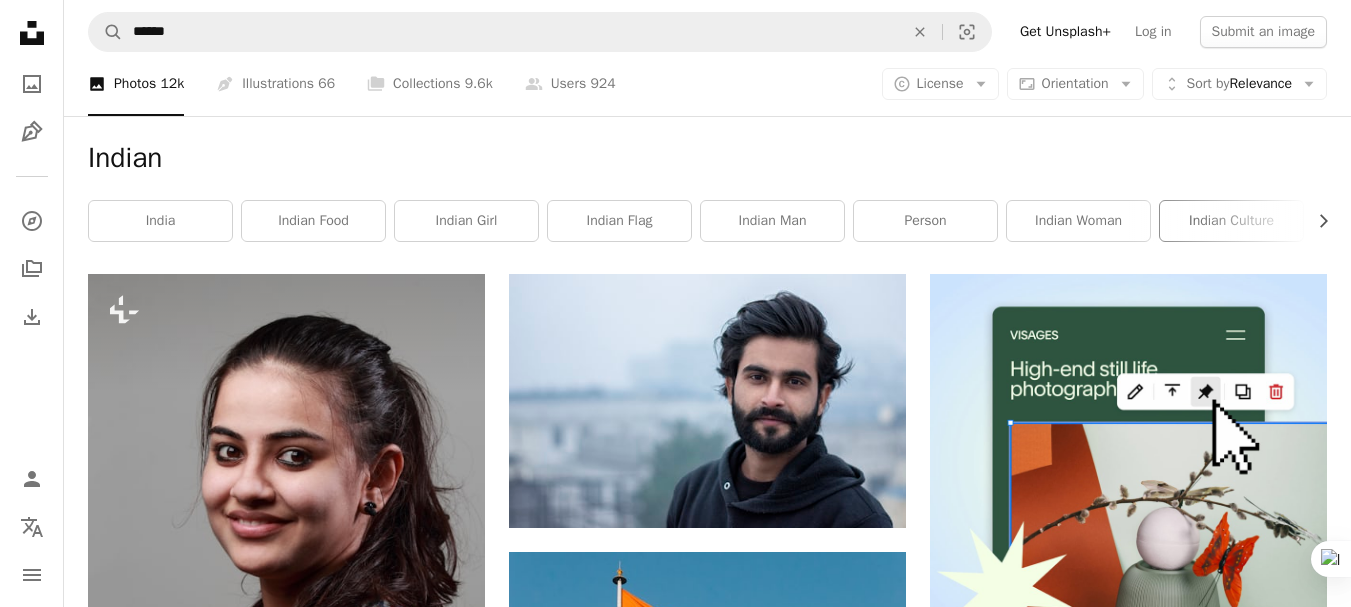 click on "indian culture" at bounding box center (1231, 221) 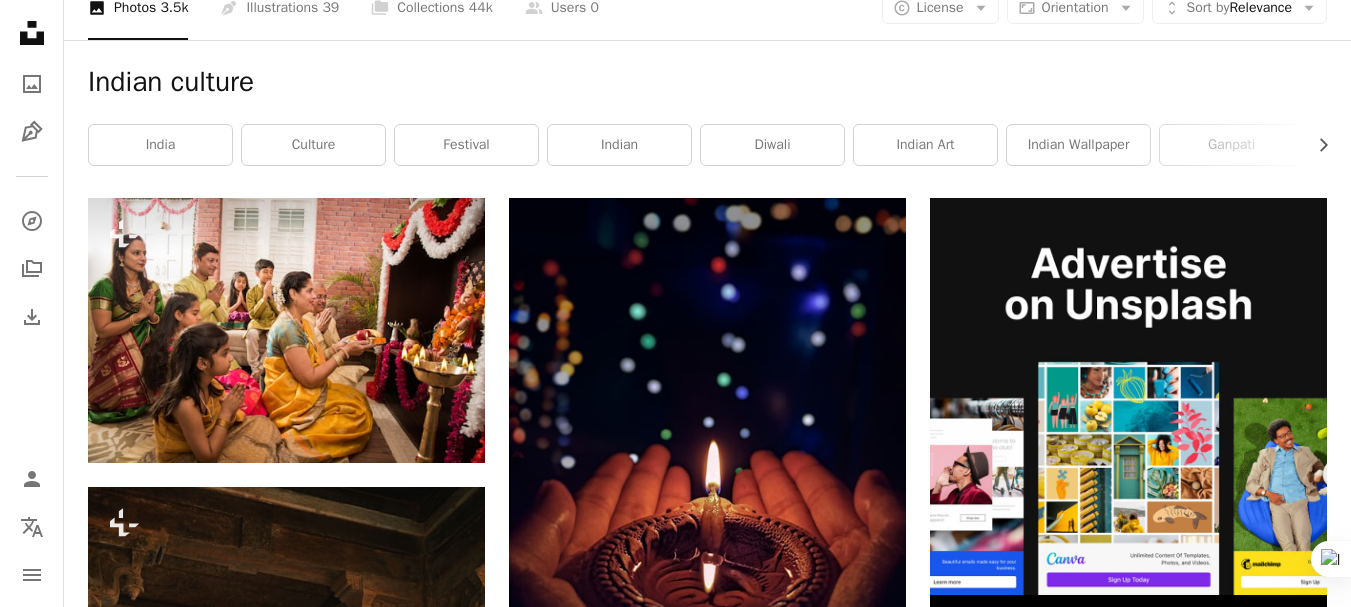 scroll, scrollTop: 0, scrollLeft: 0, axis: both 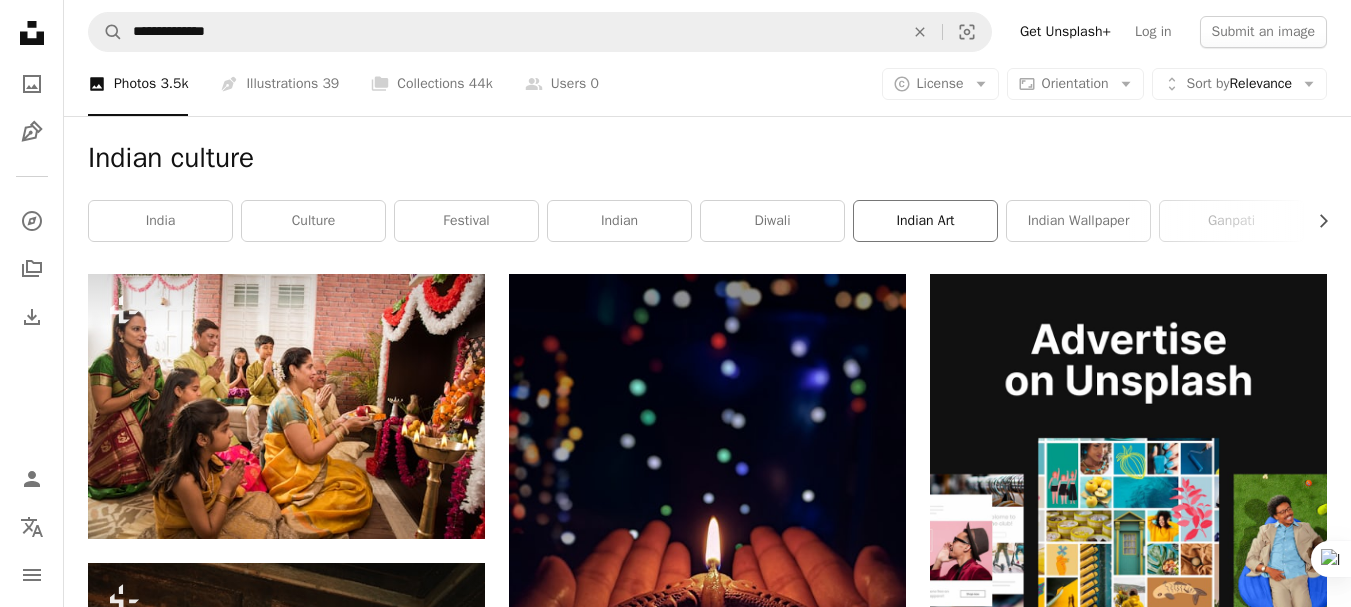 click on "indian art" at bounding box center (925, 221) 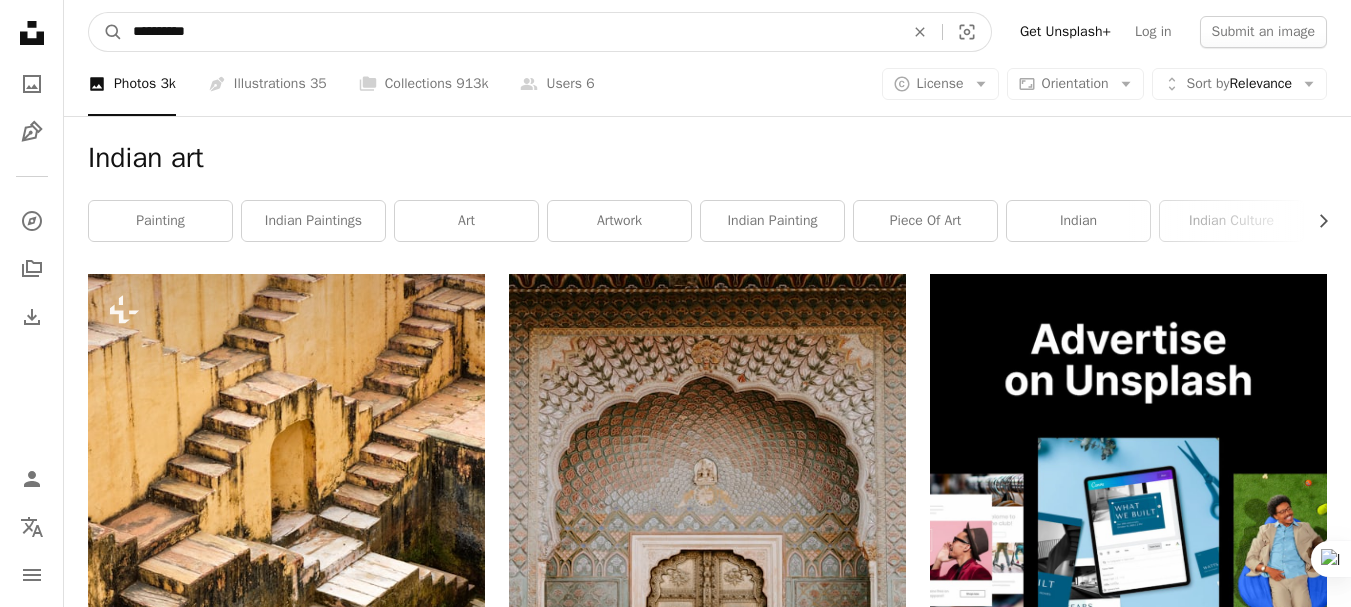drag, startPoint x: 234, startPoint y: 8, endPoint x: 249, endPoint y: 24, distance: 21.931713 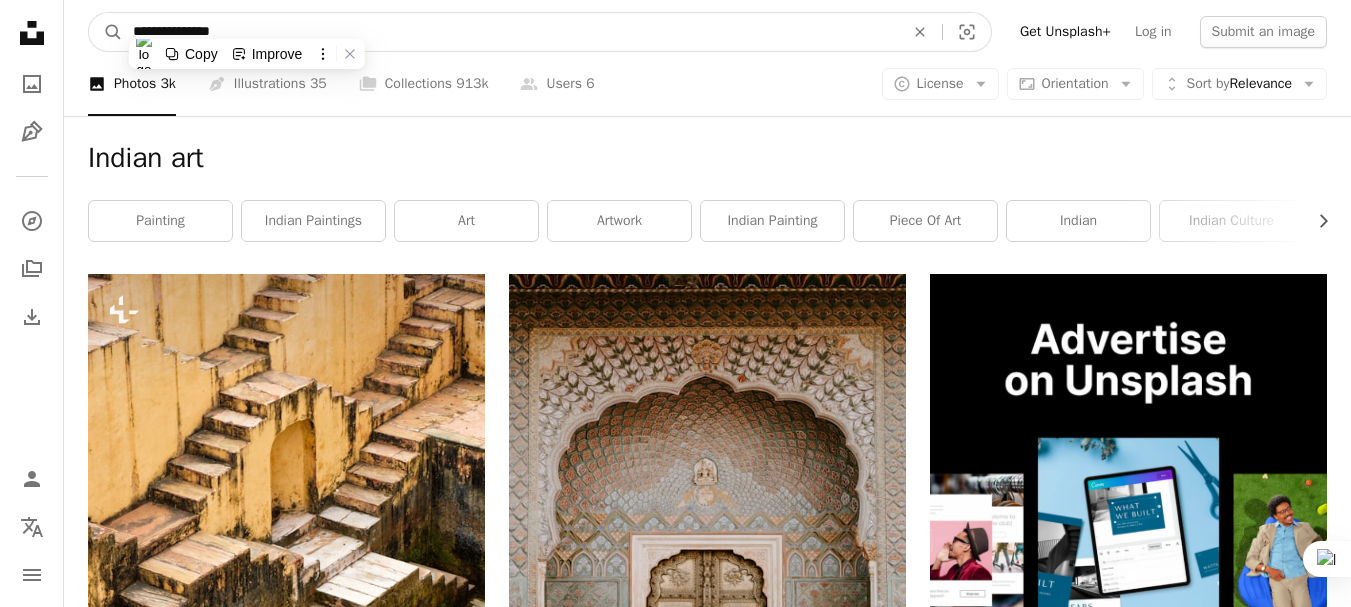 type on "**********" 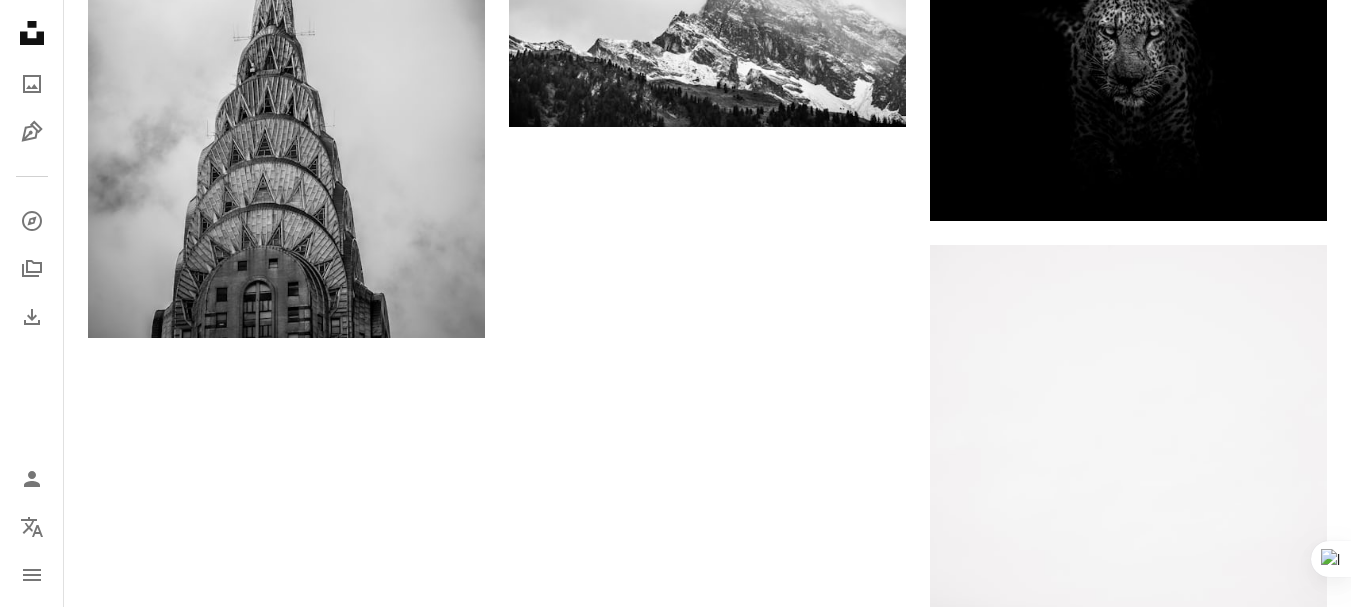 scroll, scrollTop: 2931, scrollLeft: 0, axis: vertical 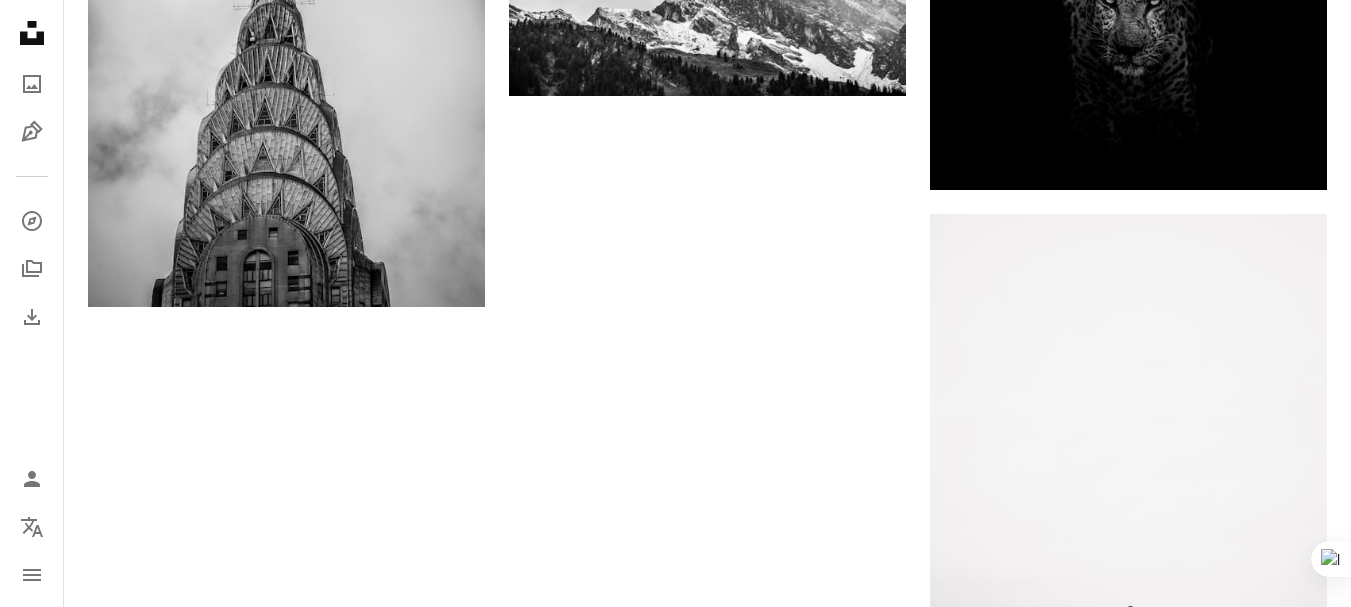 click on "Load more" at bounding box center (707, 1447) 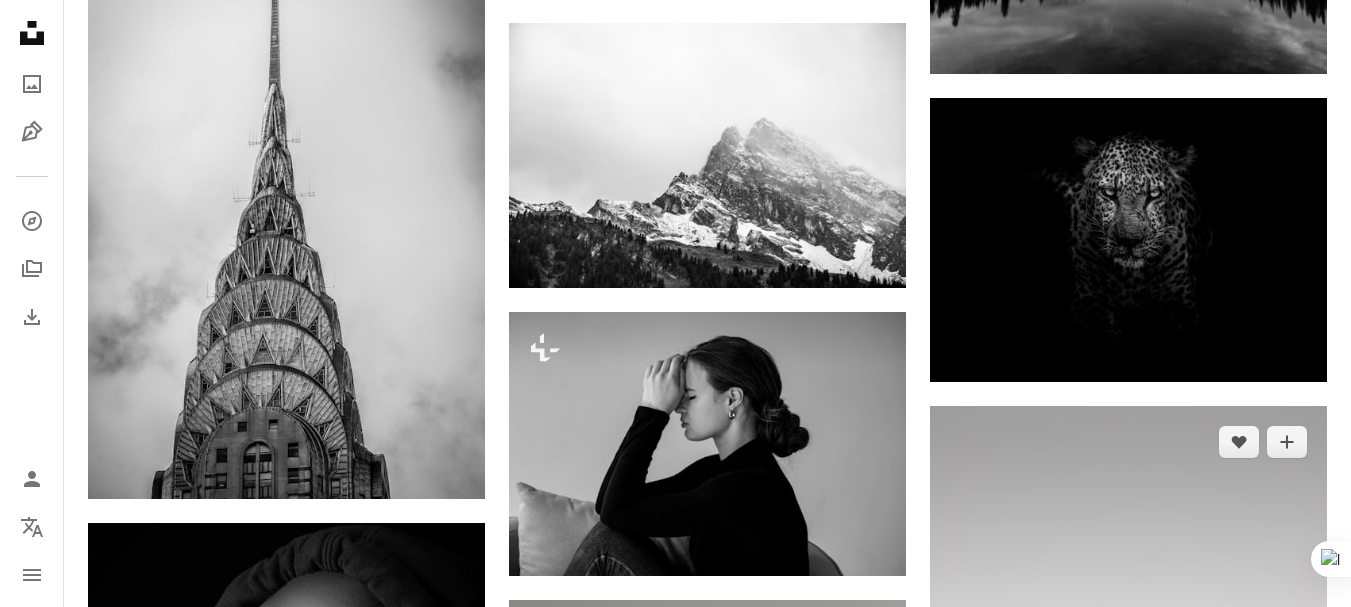 scroll, scrollTop: 2854, scrollLeft: 0, axis: vertical 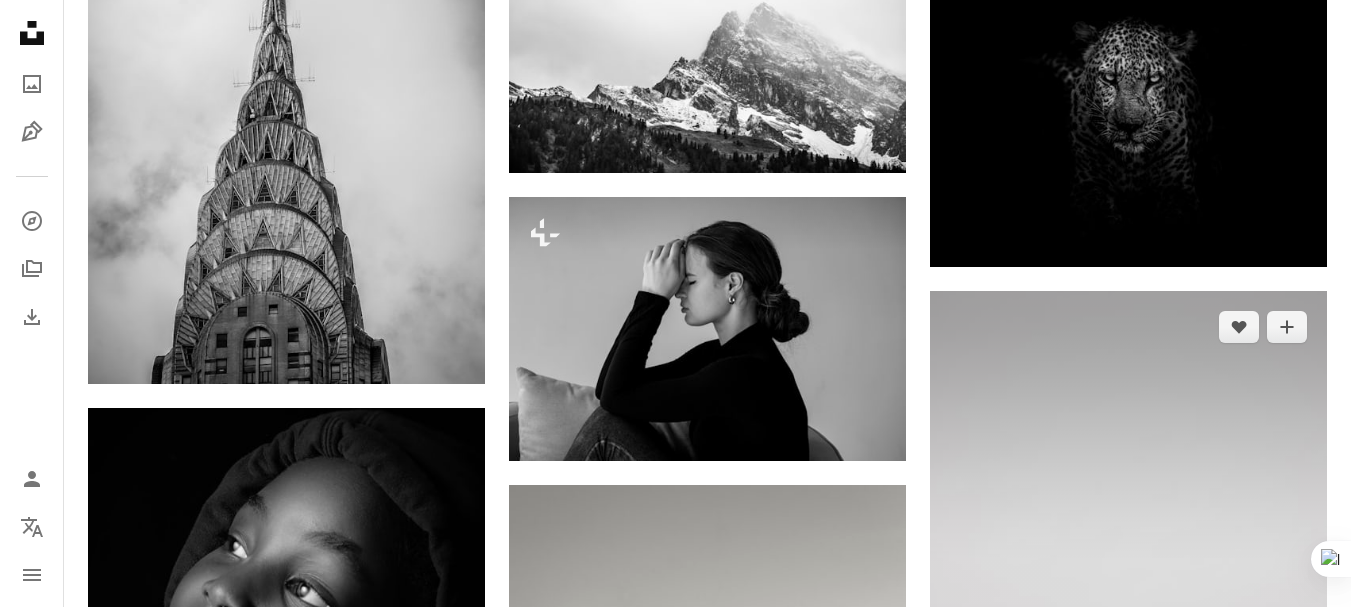 click on "Arrow pointing down" 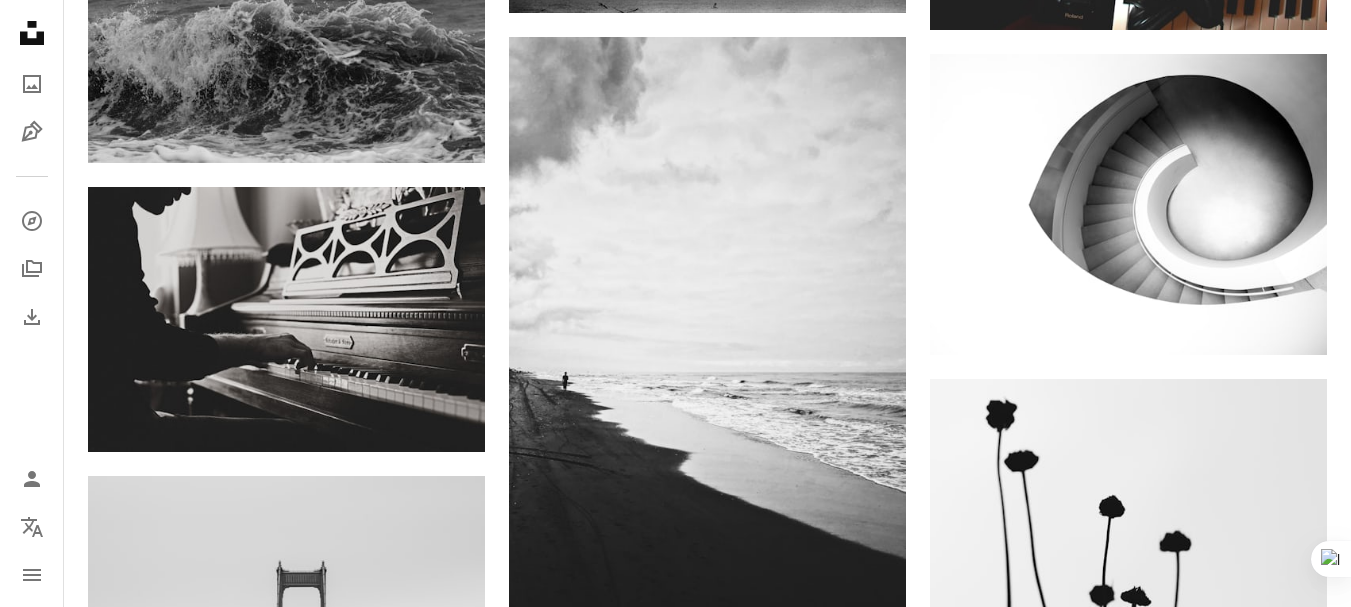 scroll, scrollTop: 8897, scrollLeft: 0, axis: vertical 